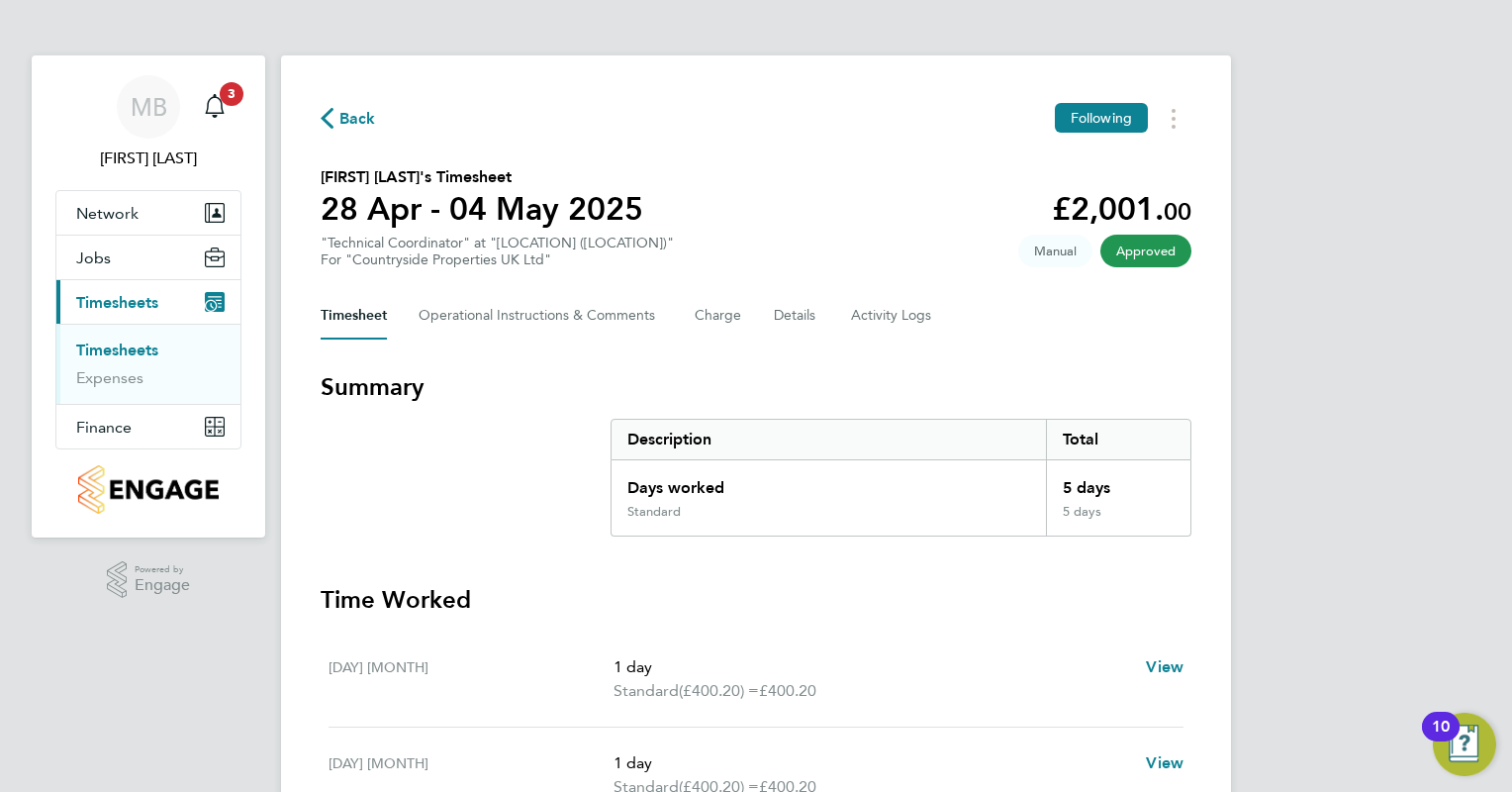 scroll, scrollTop: 198, scrollLeft: 0, axis: vertical 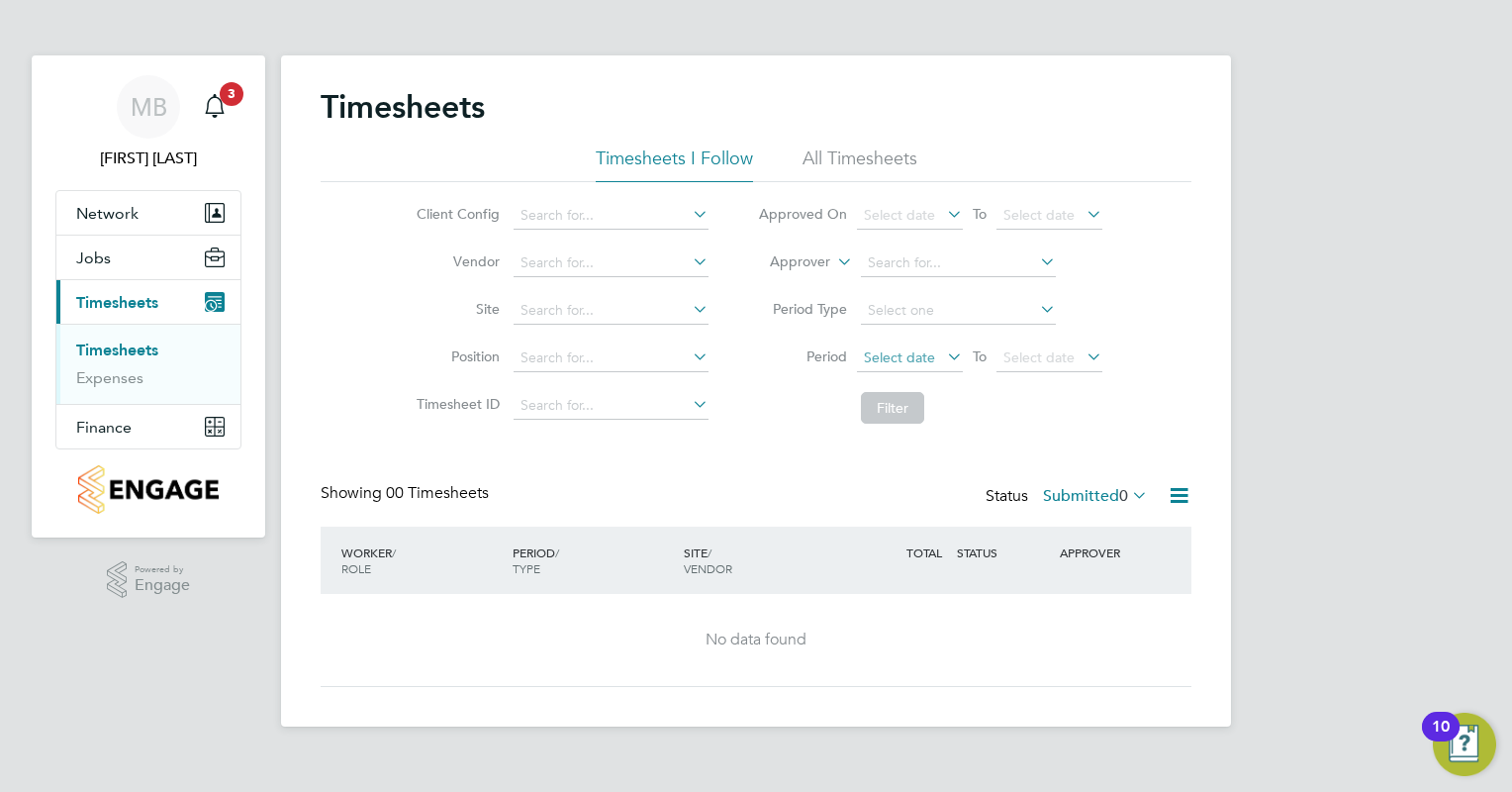 click on "Select date" 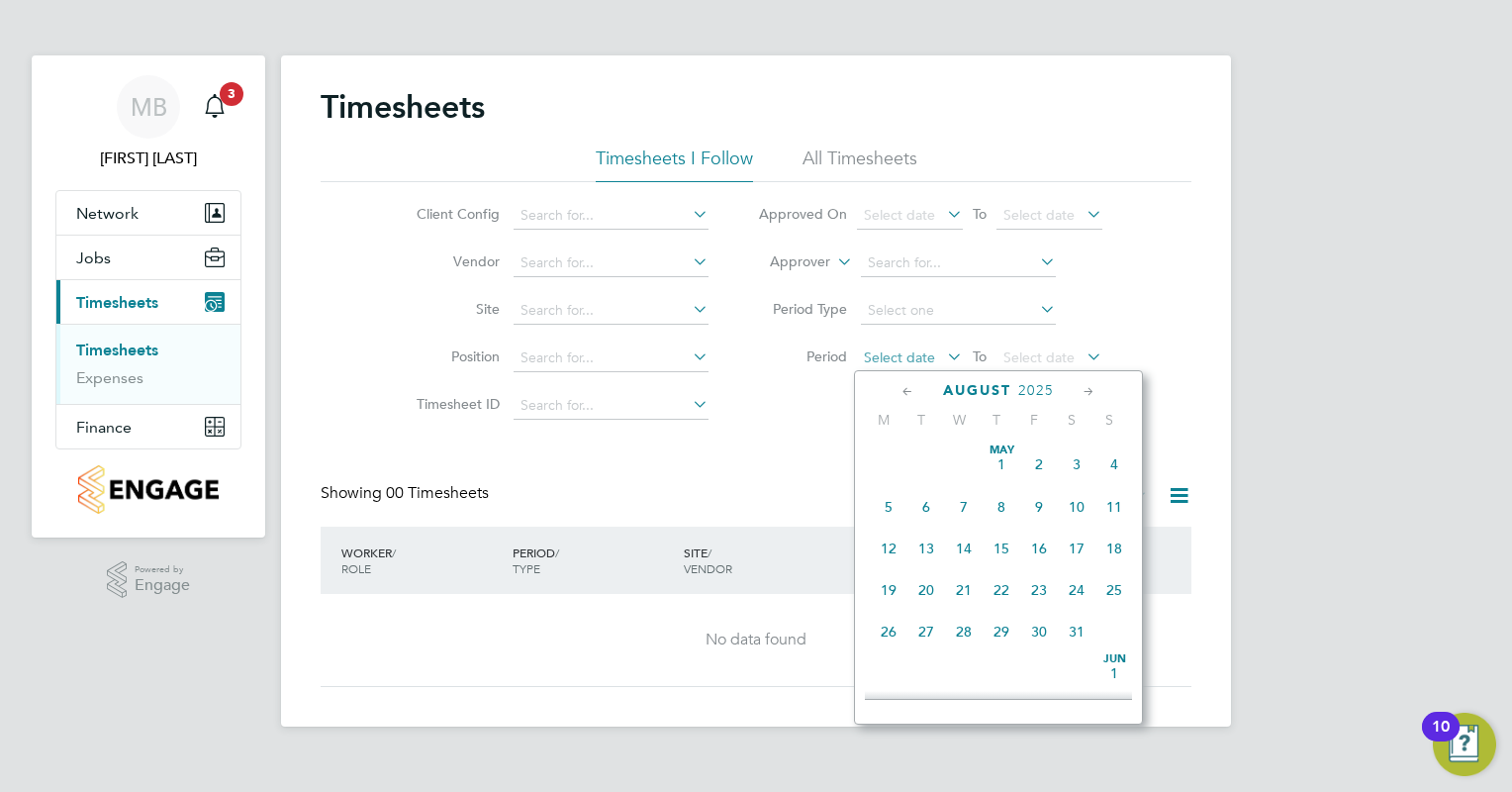 scroll, scrollTop: 645, scrollLeft: 0, axis: vertical 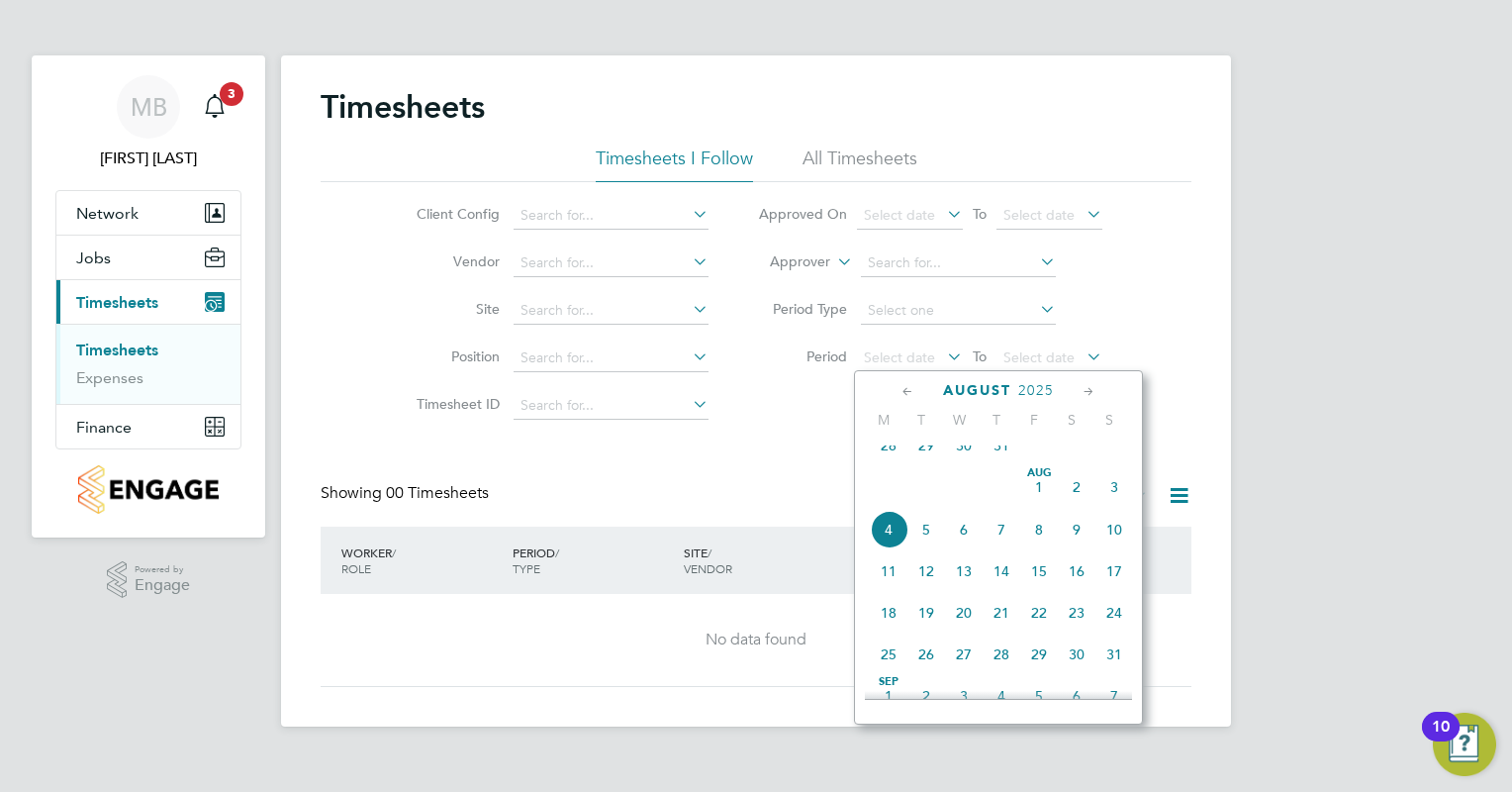 click 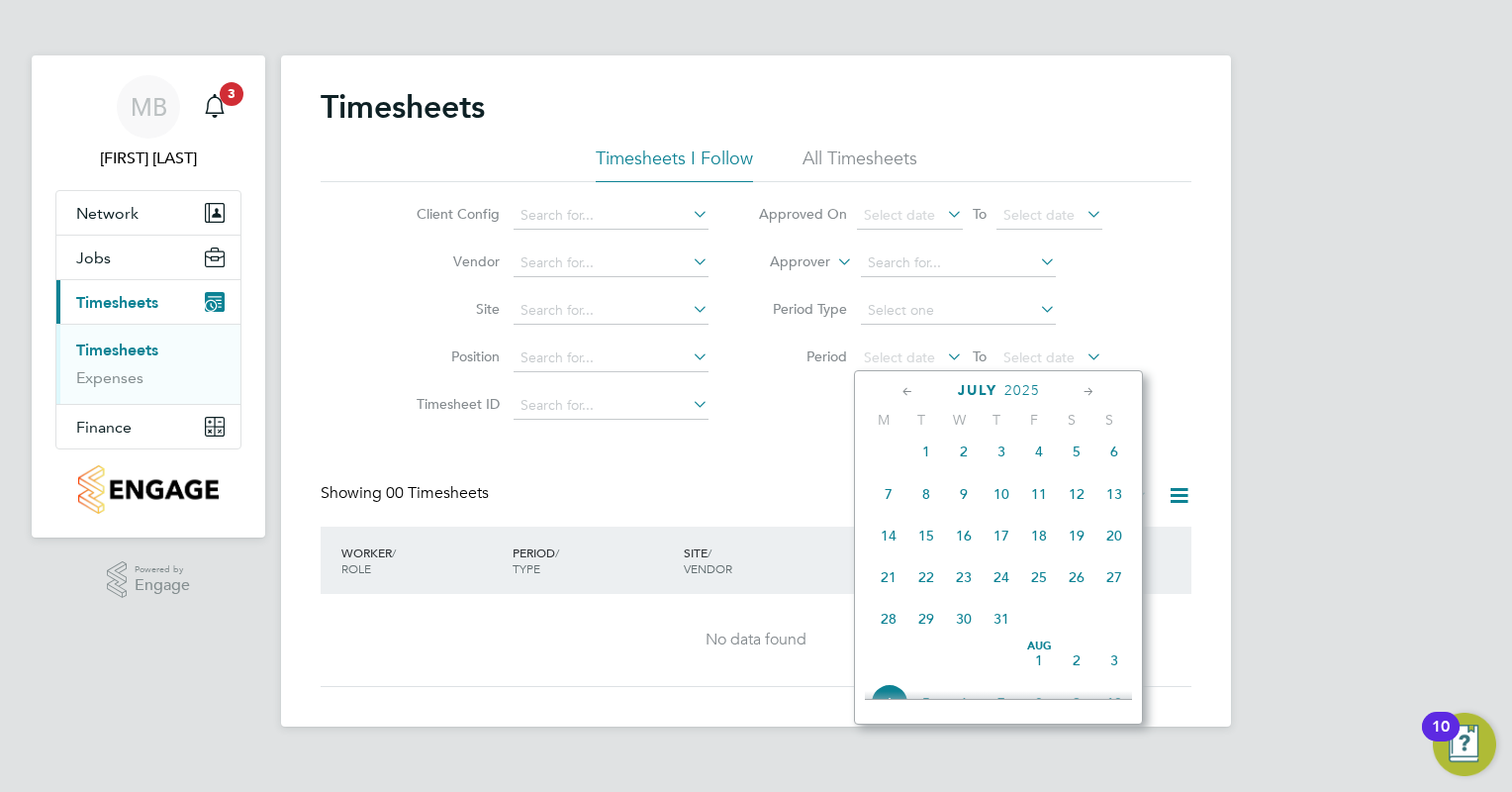 click 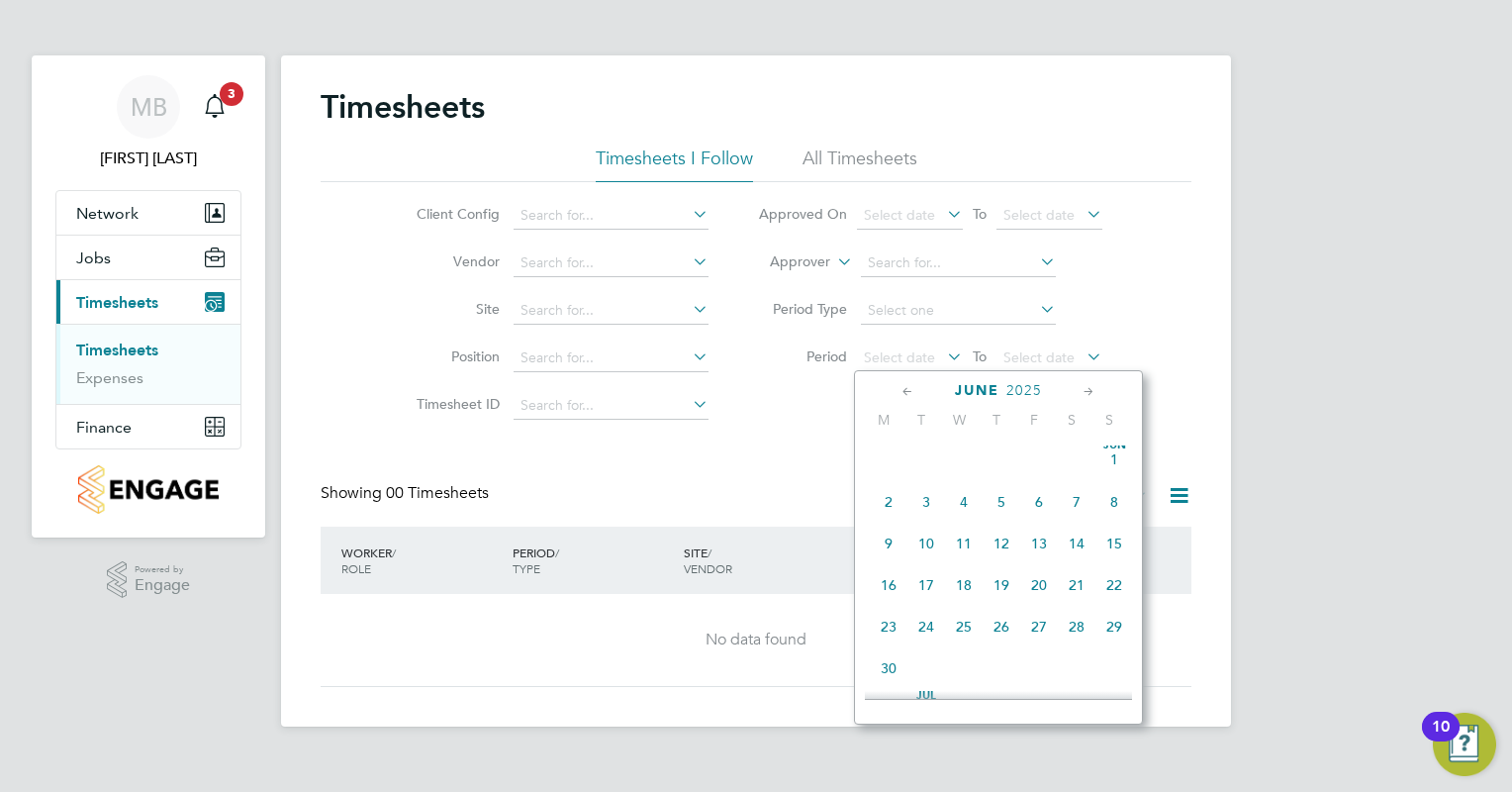 click 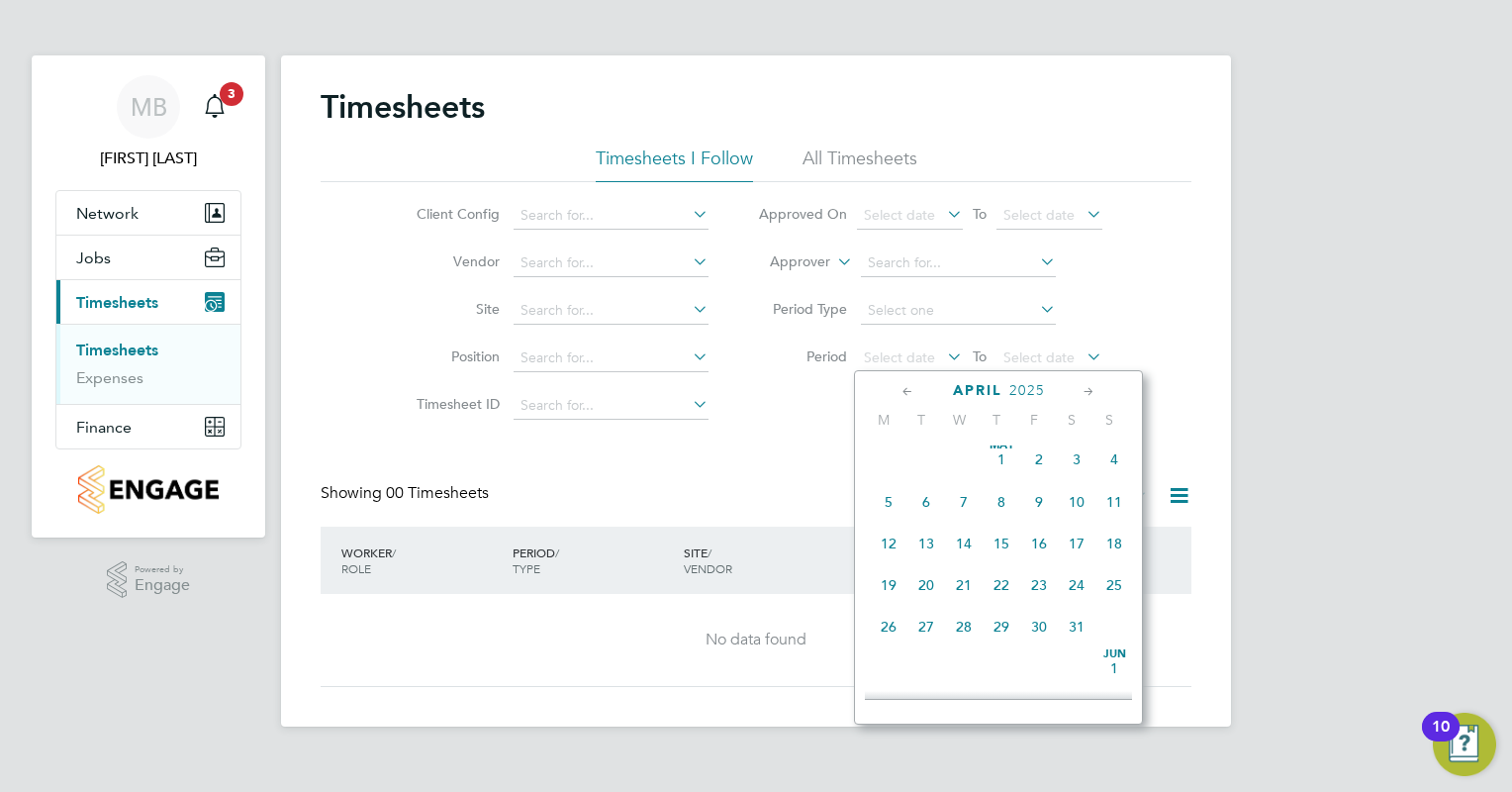 scroll, scrollTop: 0, scrollLeft: 0, axis: both 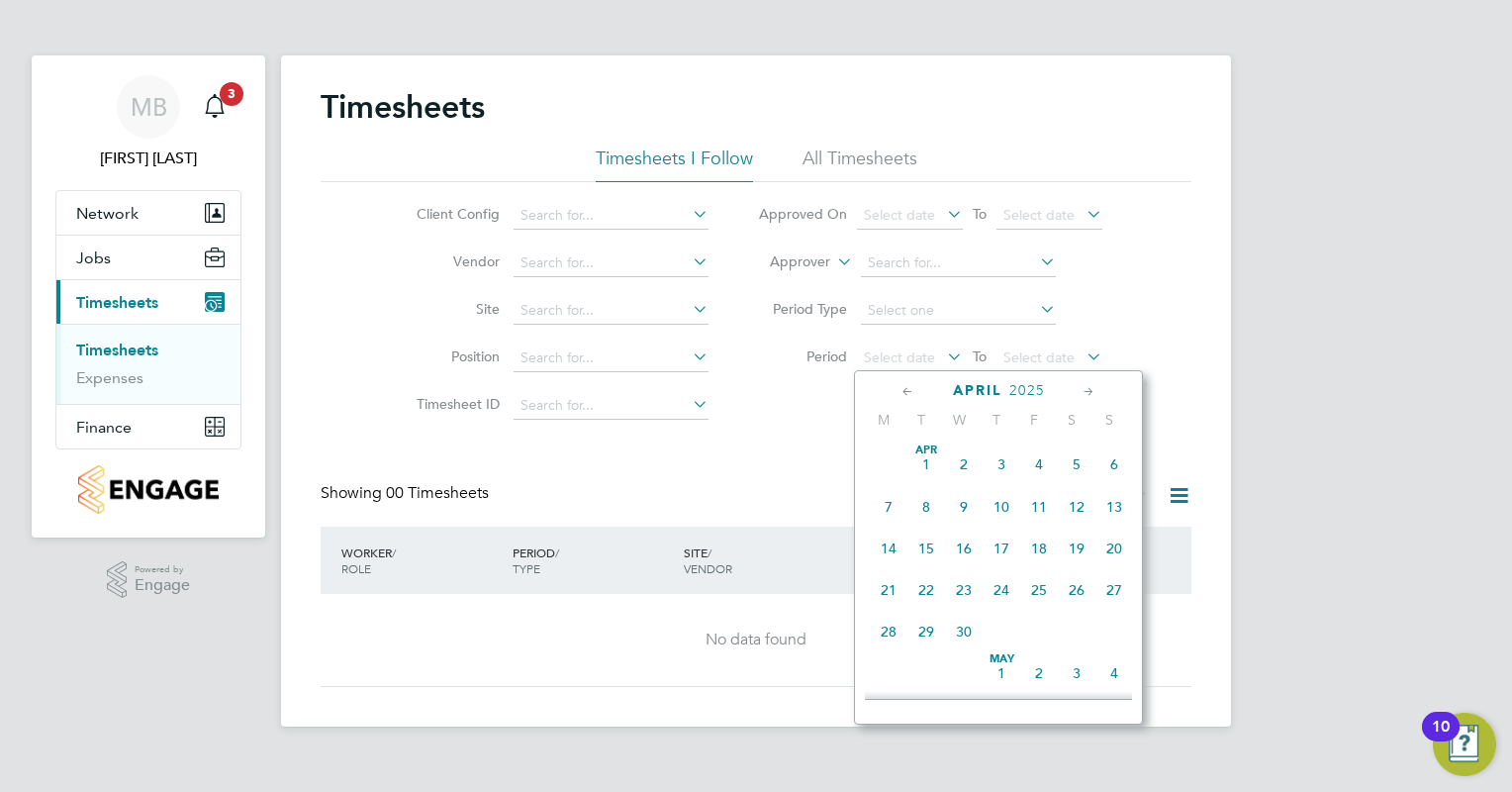 click 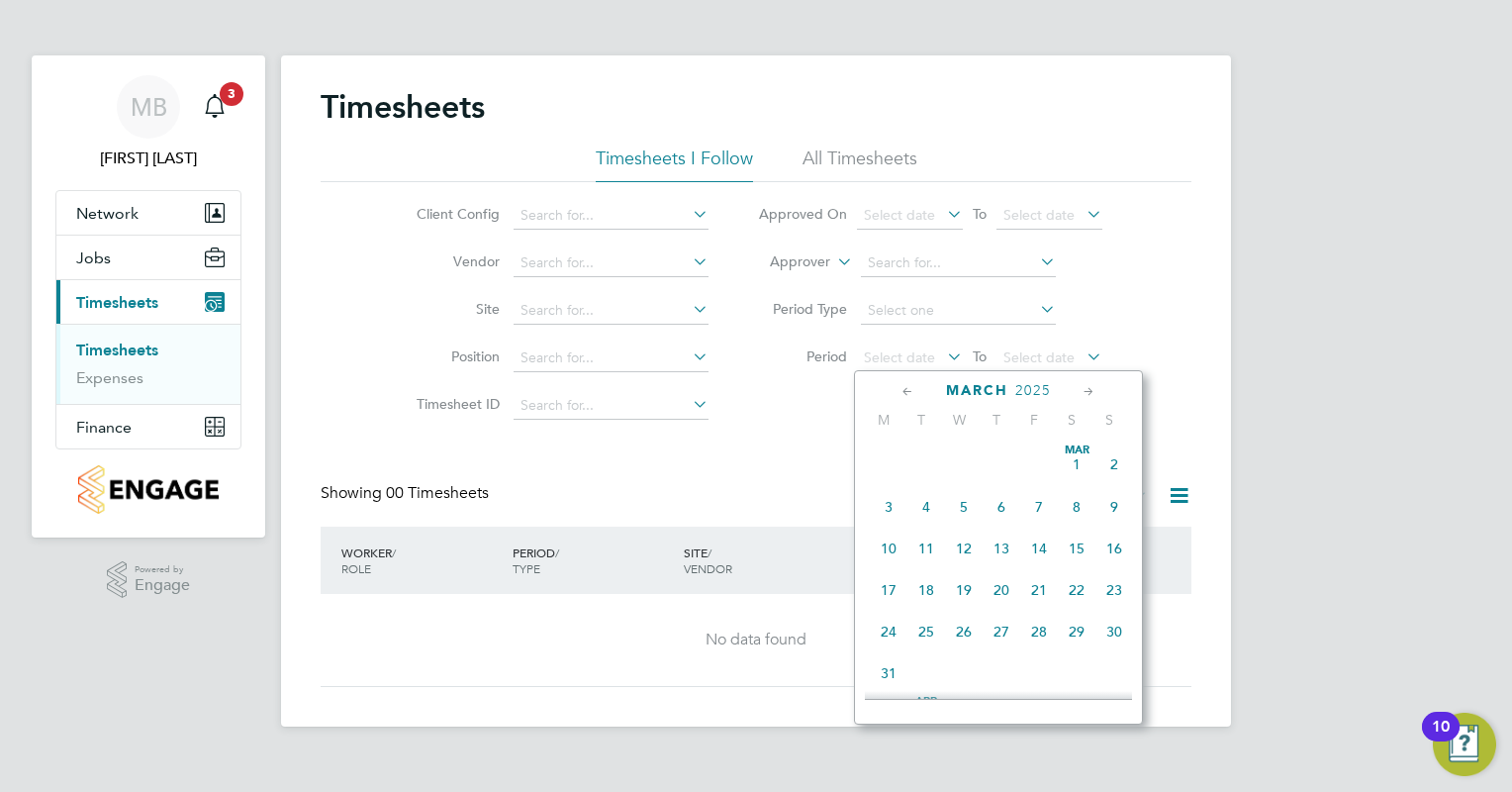 click on "[MONTH] [YEAR]" 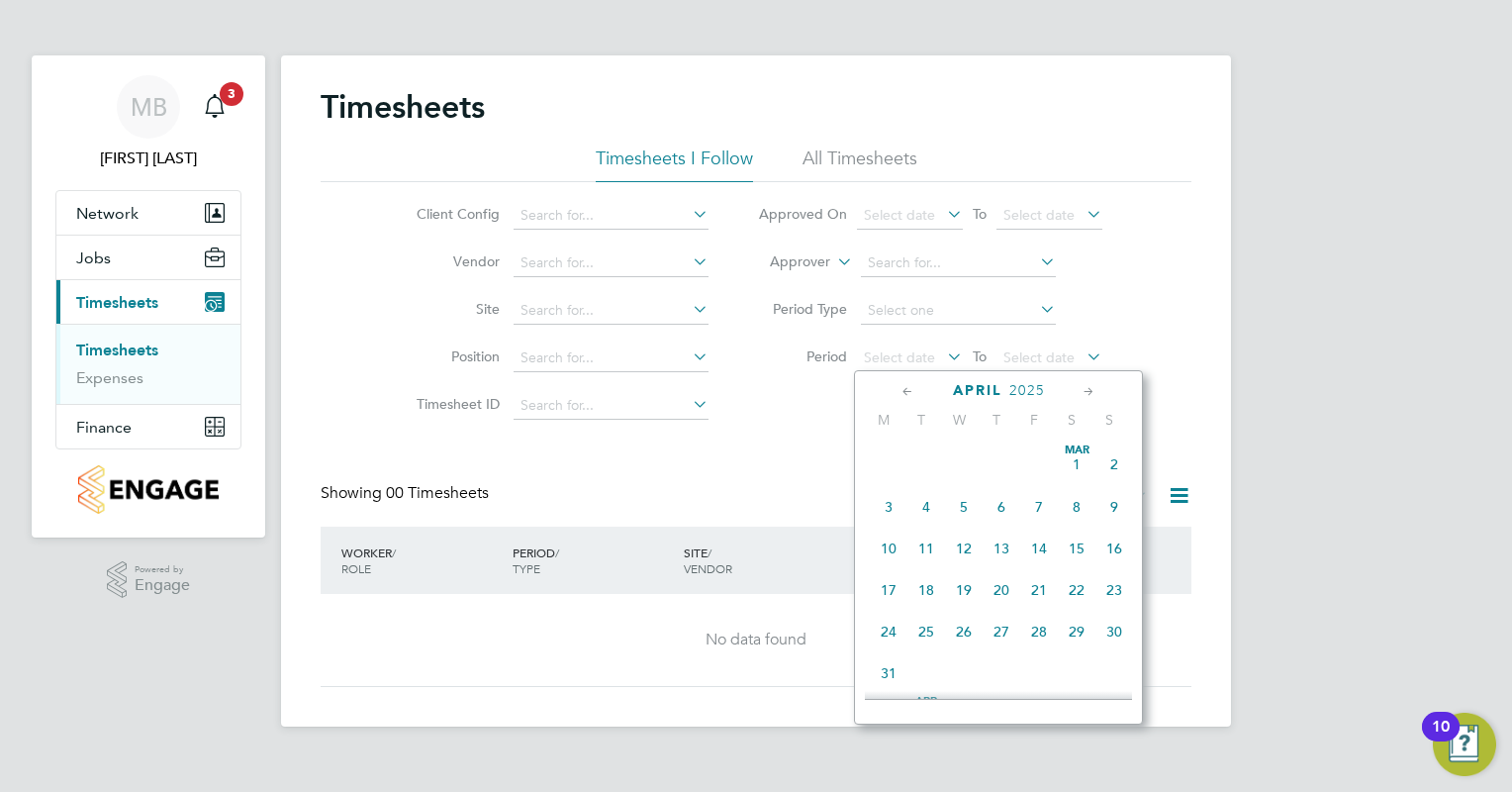 scroll, scrollTop: 257, scrollLeft: 0, axis: vertical 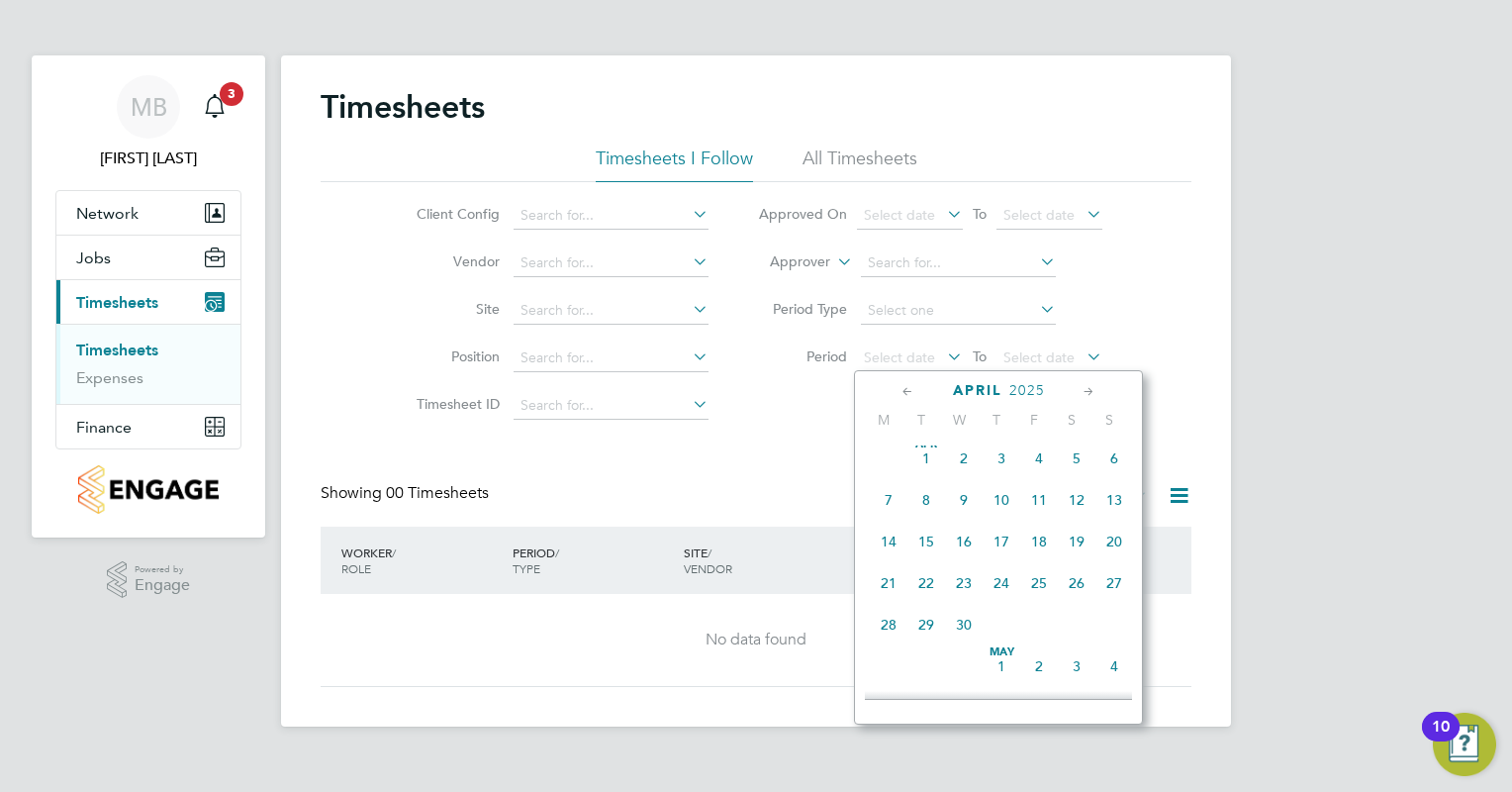 click on "[MONTH] [DAY]" 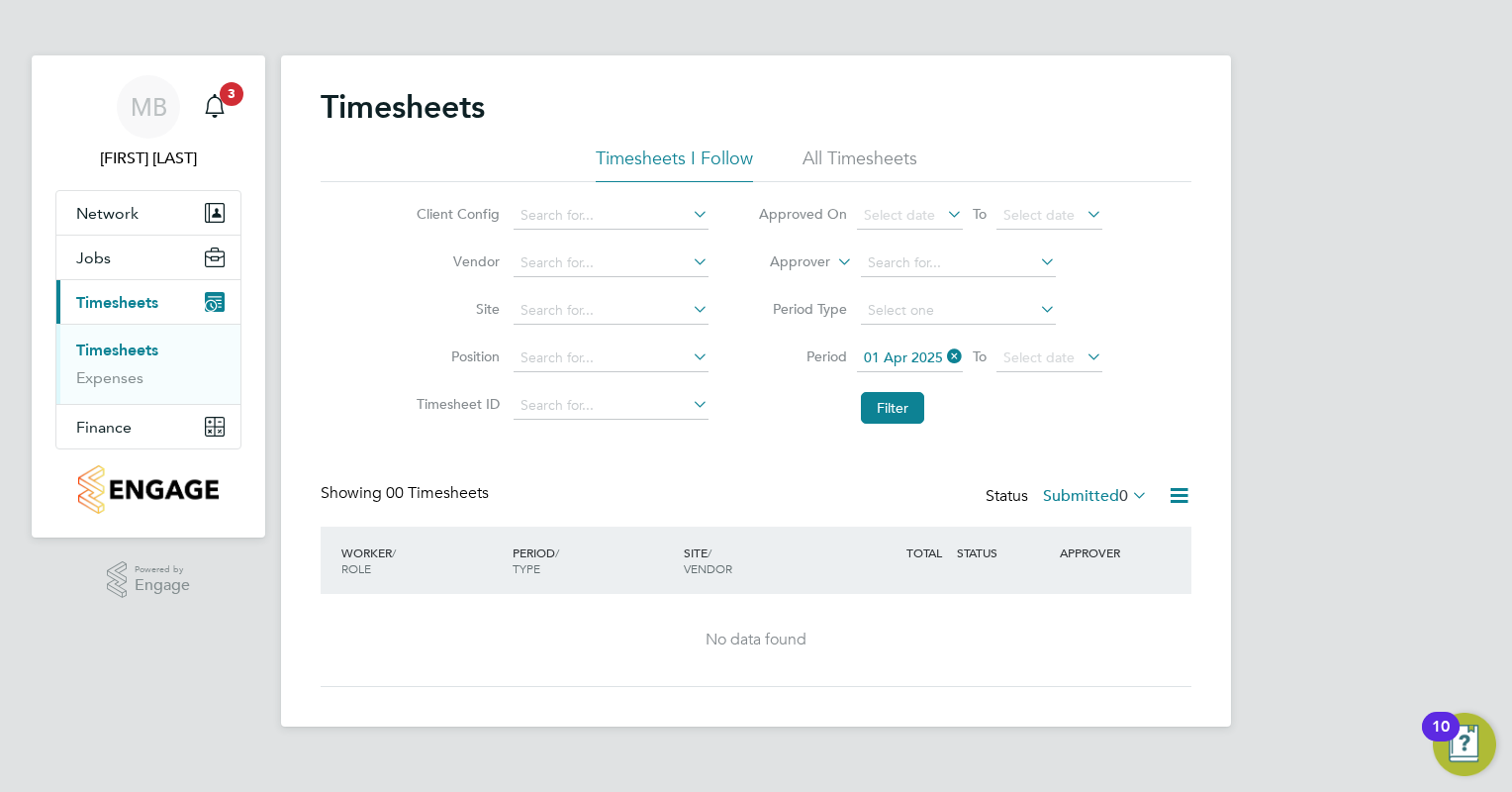 click 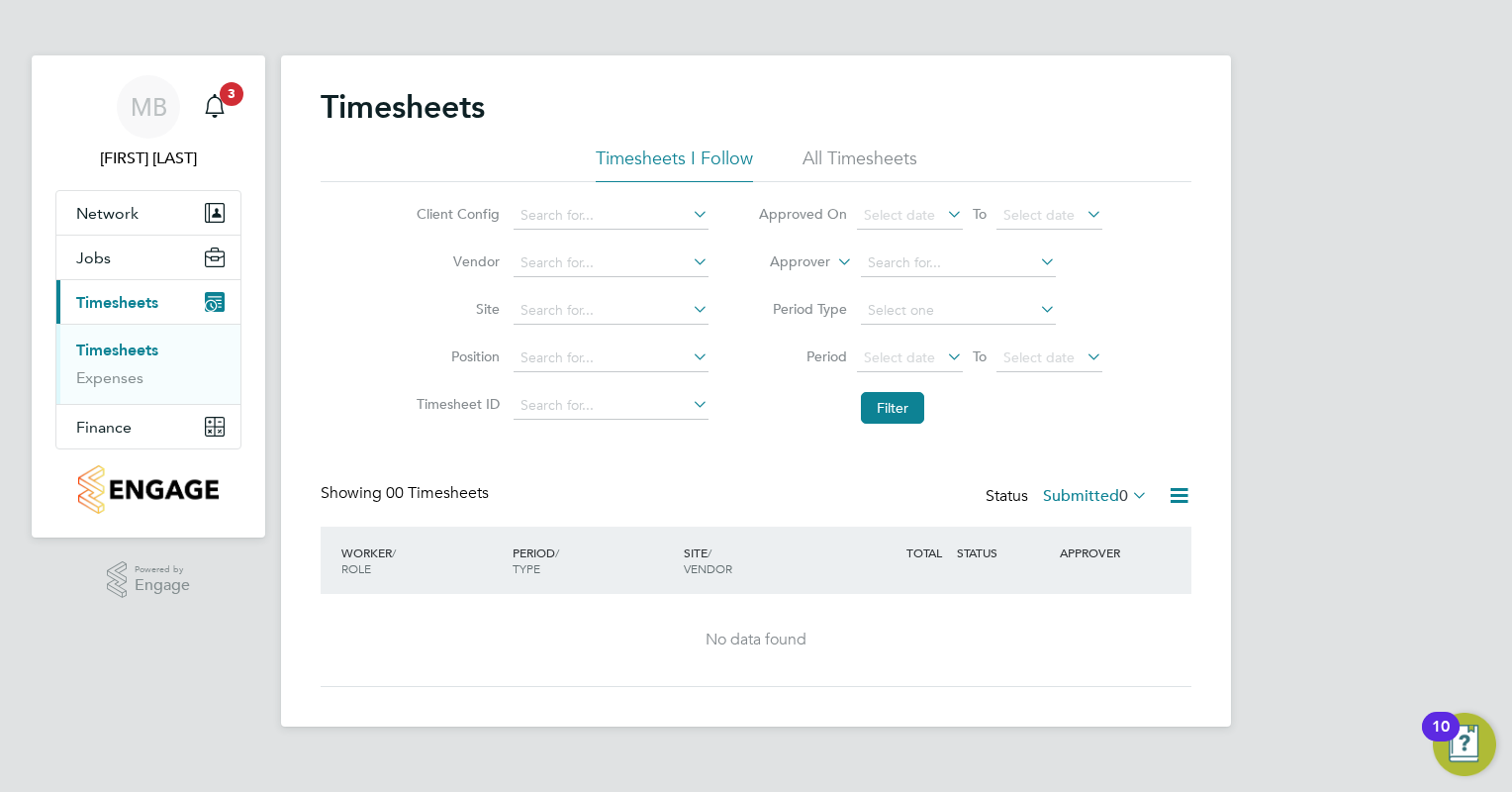 click on "All Timesheets" 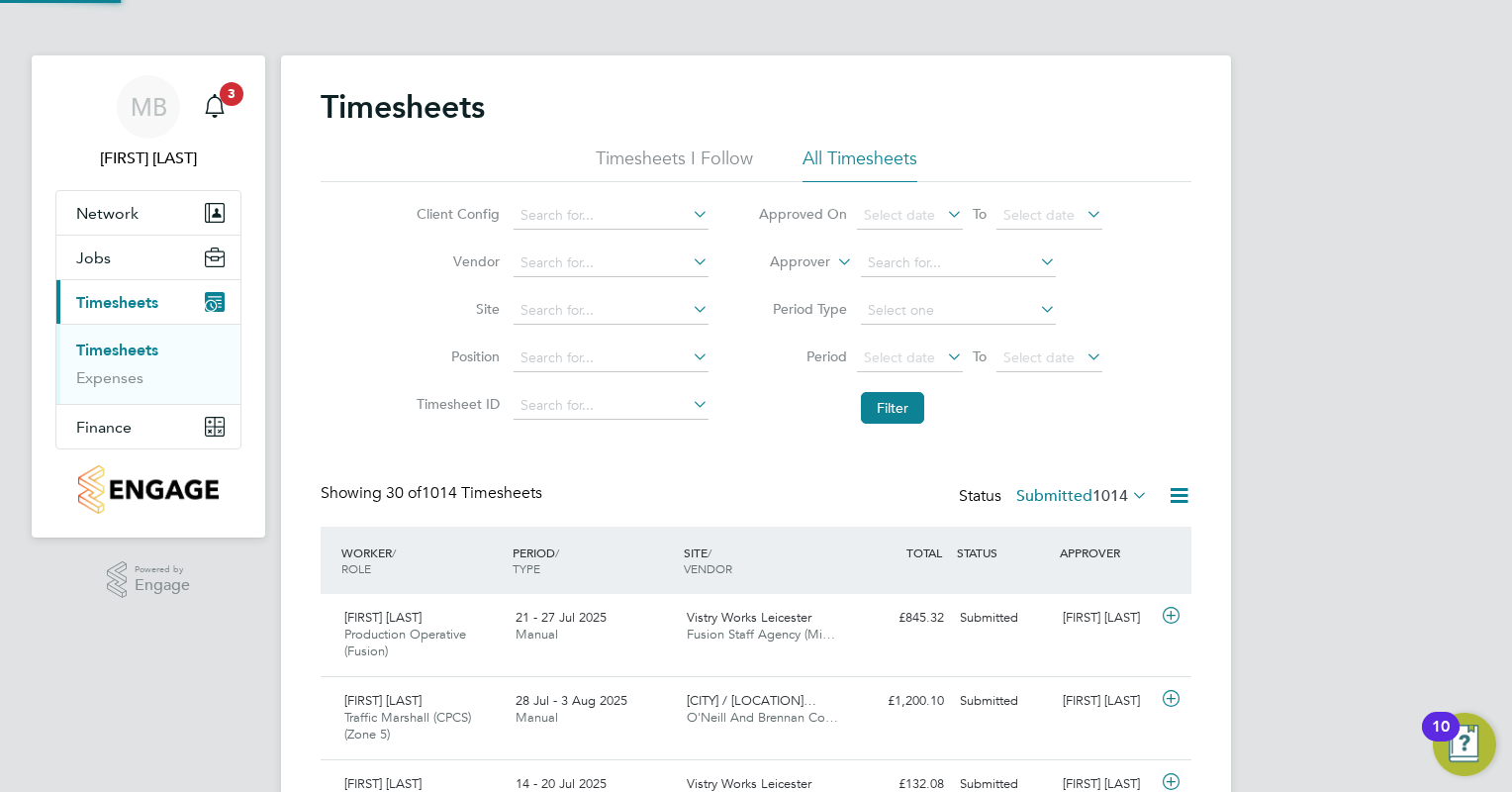 scroll, scrollTop: 10, scrollLeft: 10, axis: both 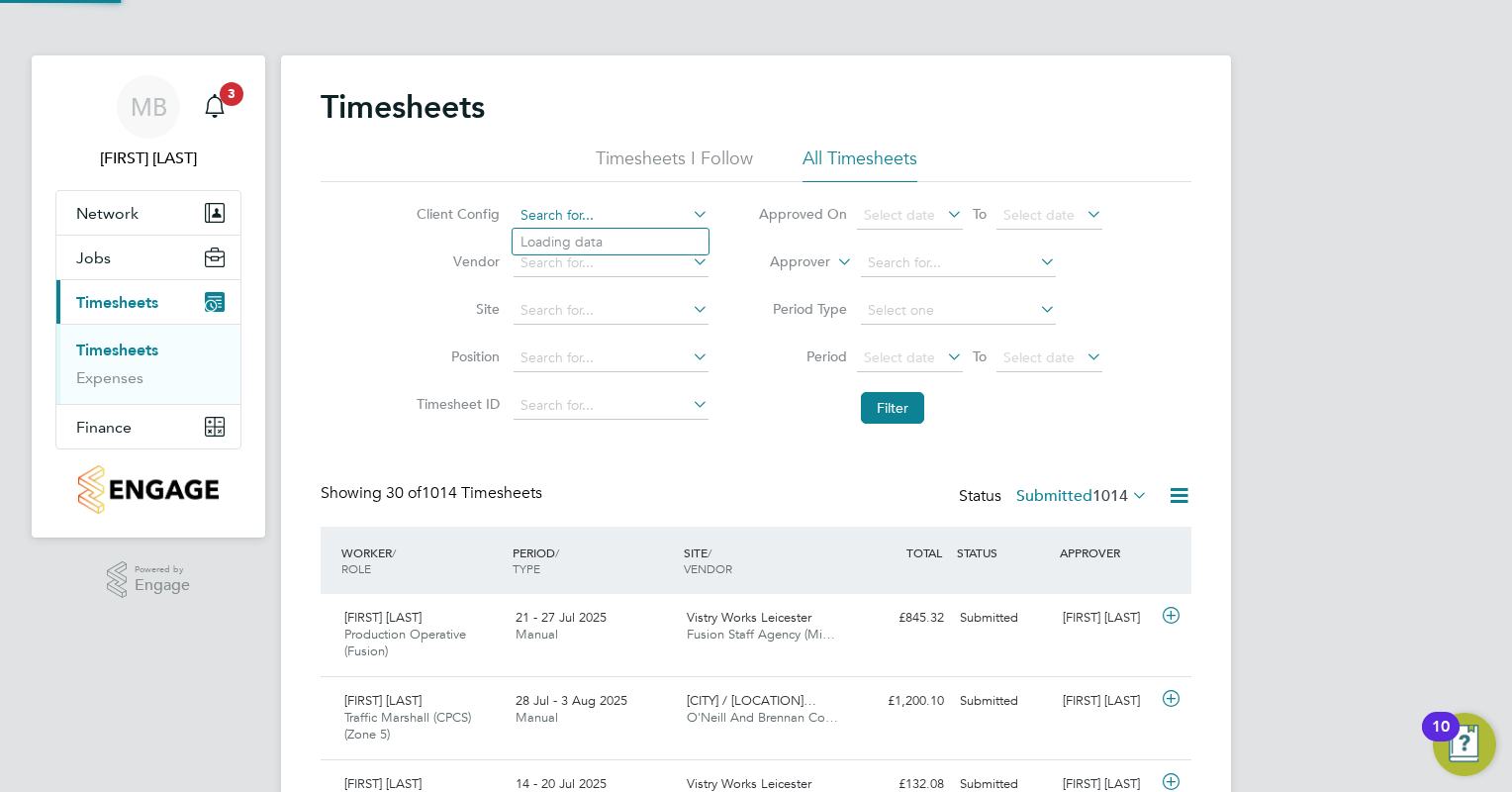 click 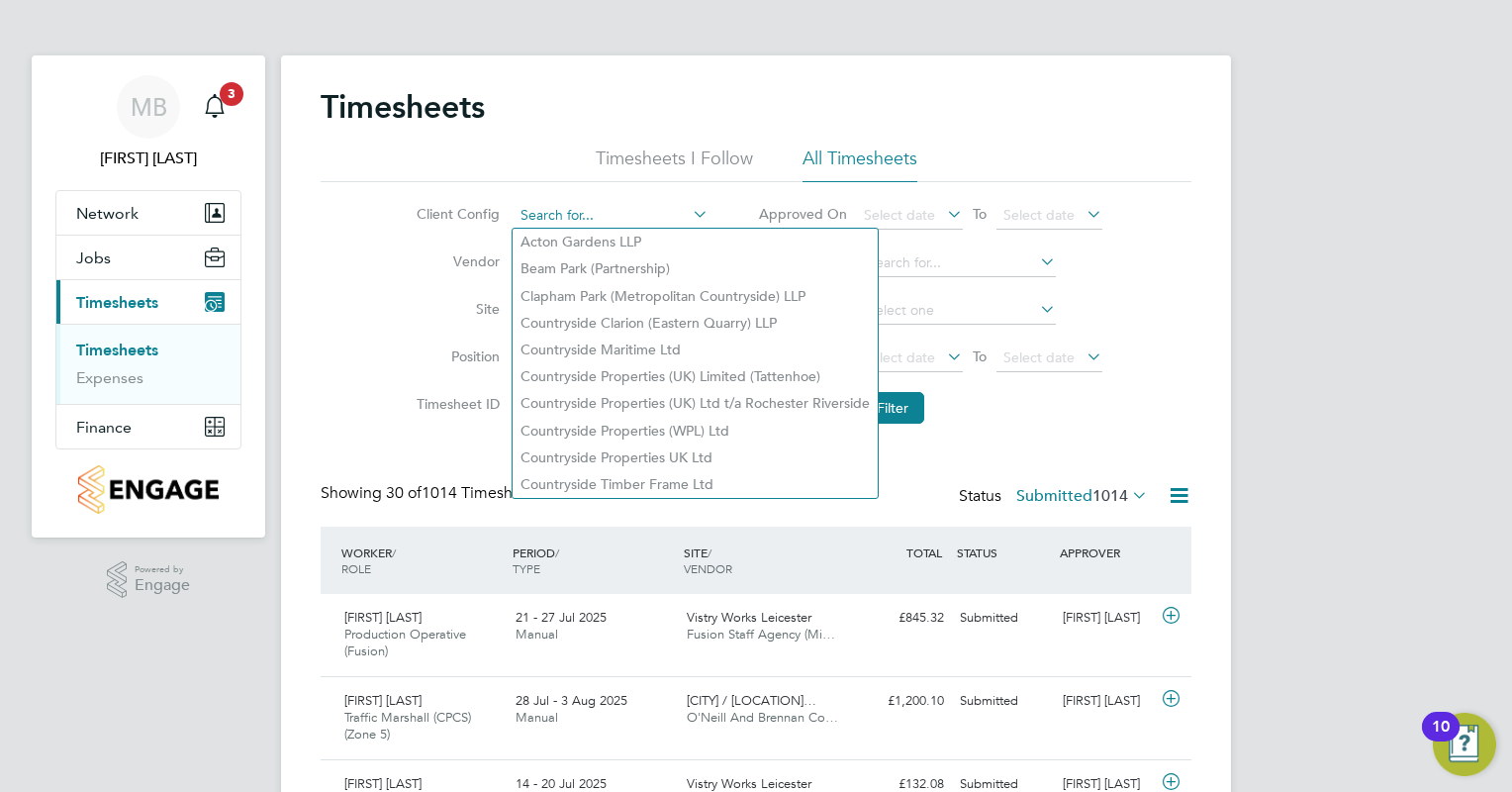 click 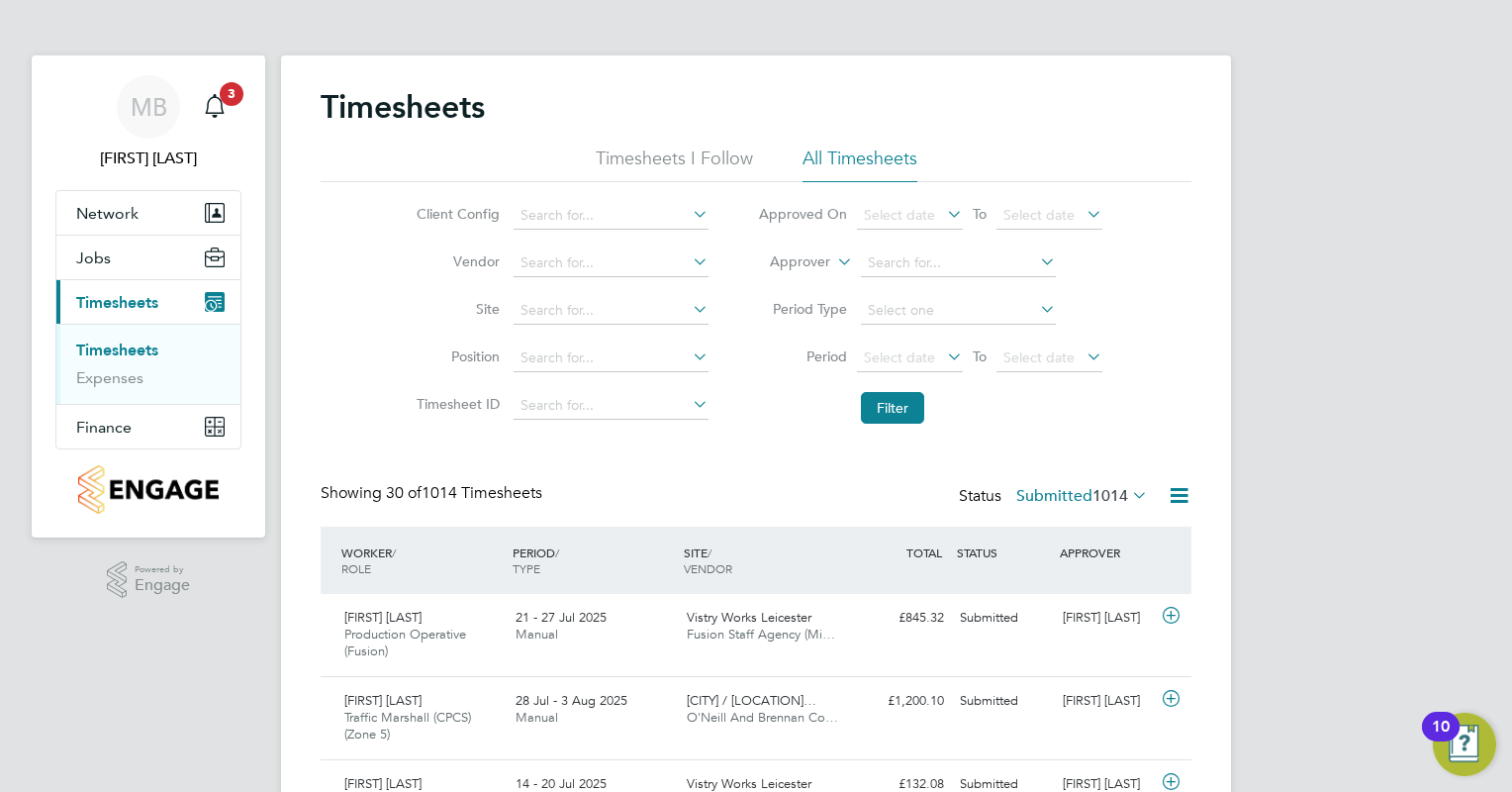 click on "Site" 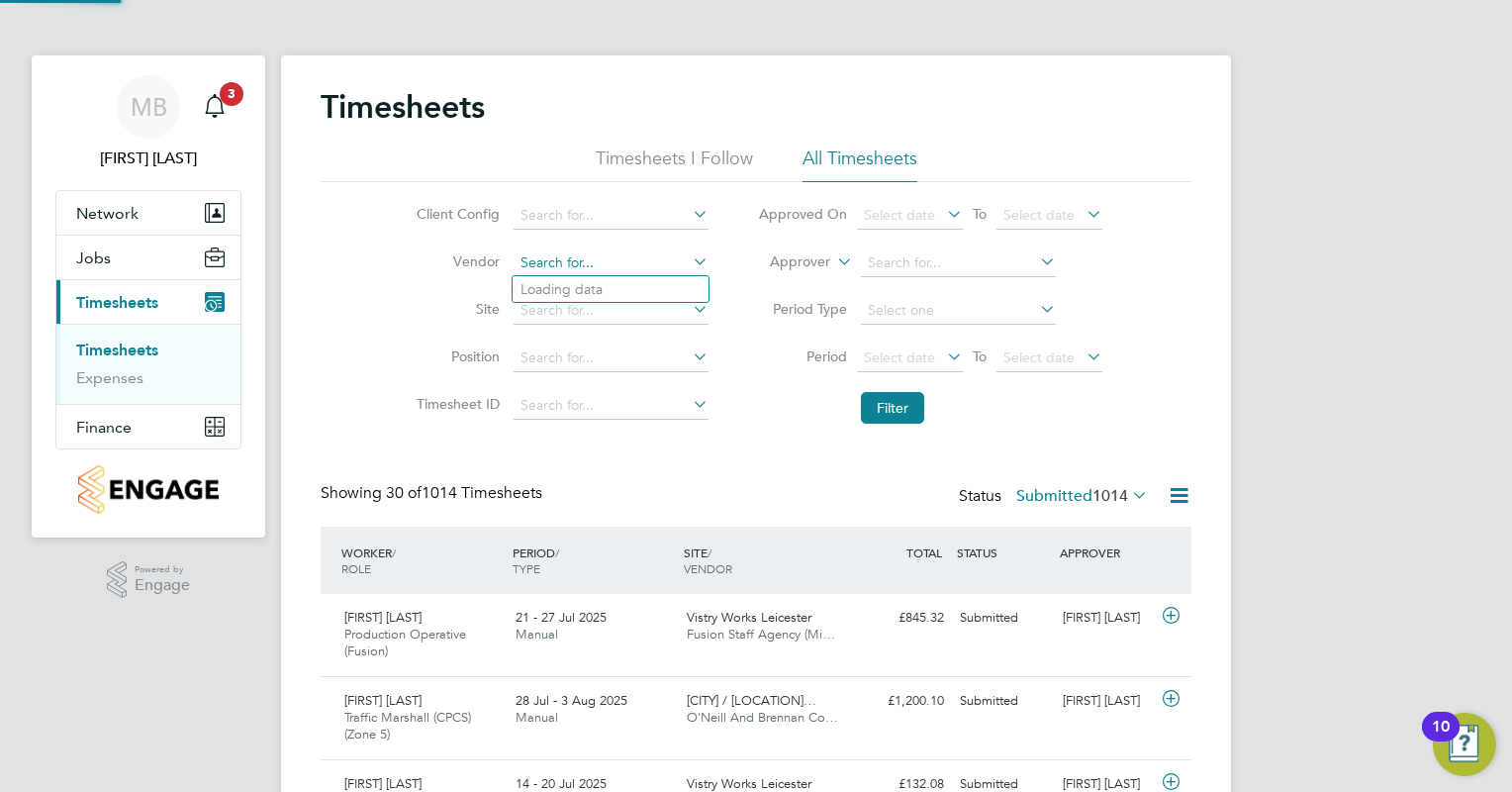 click 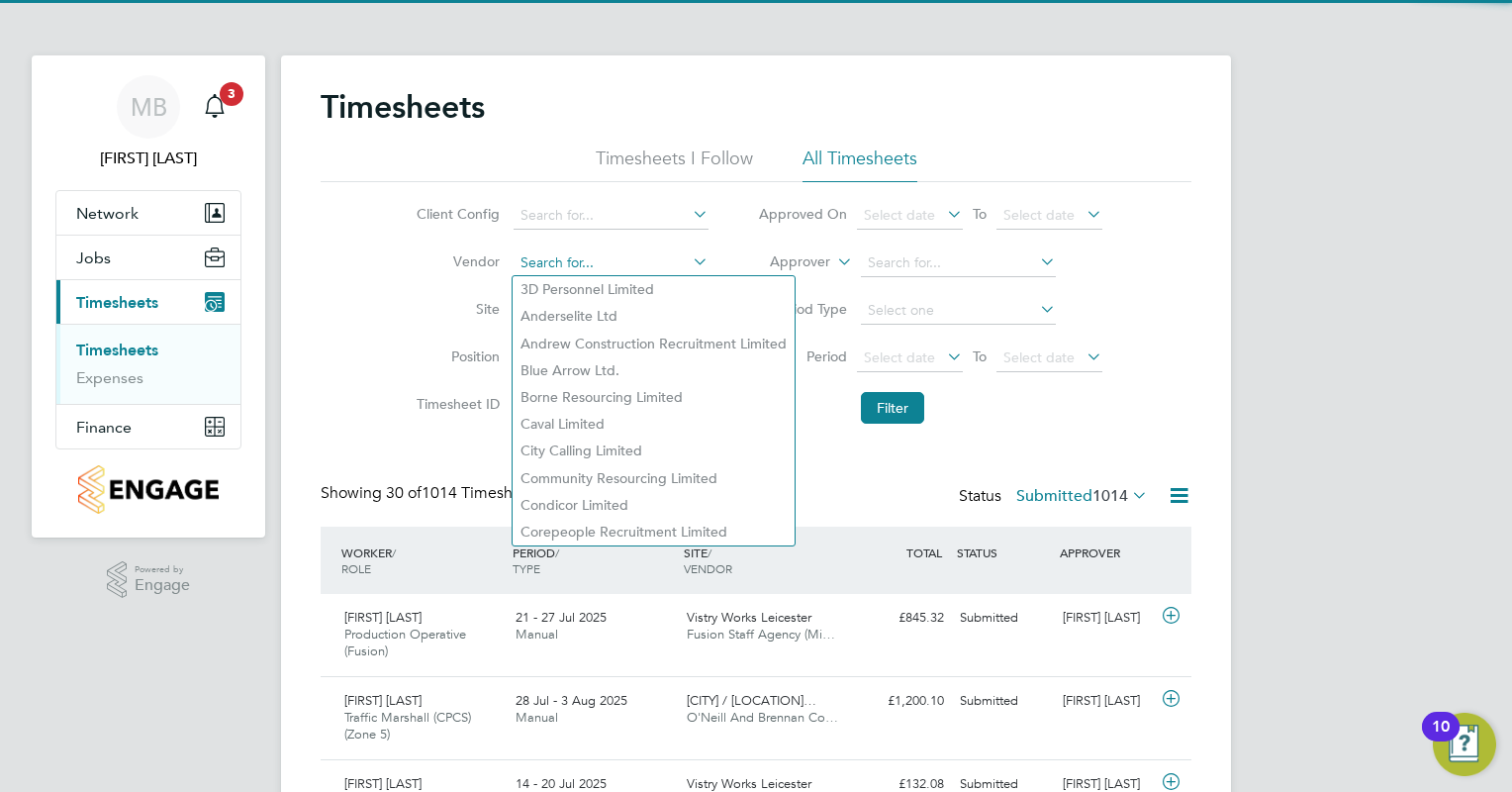 click 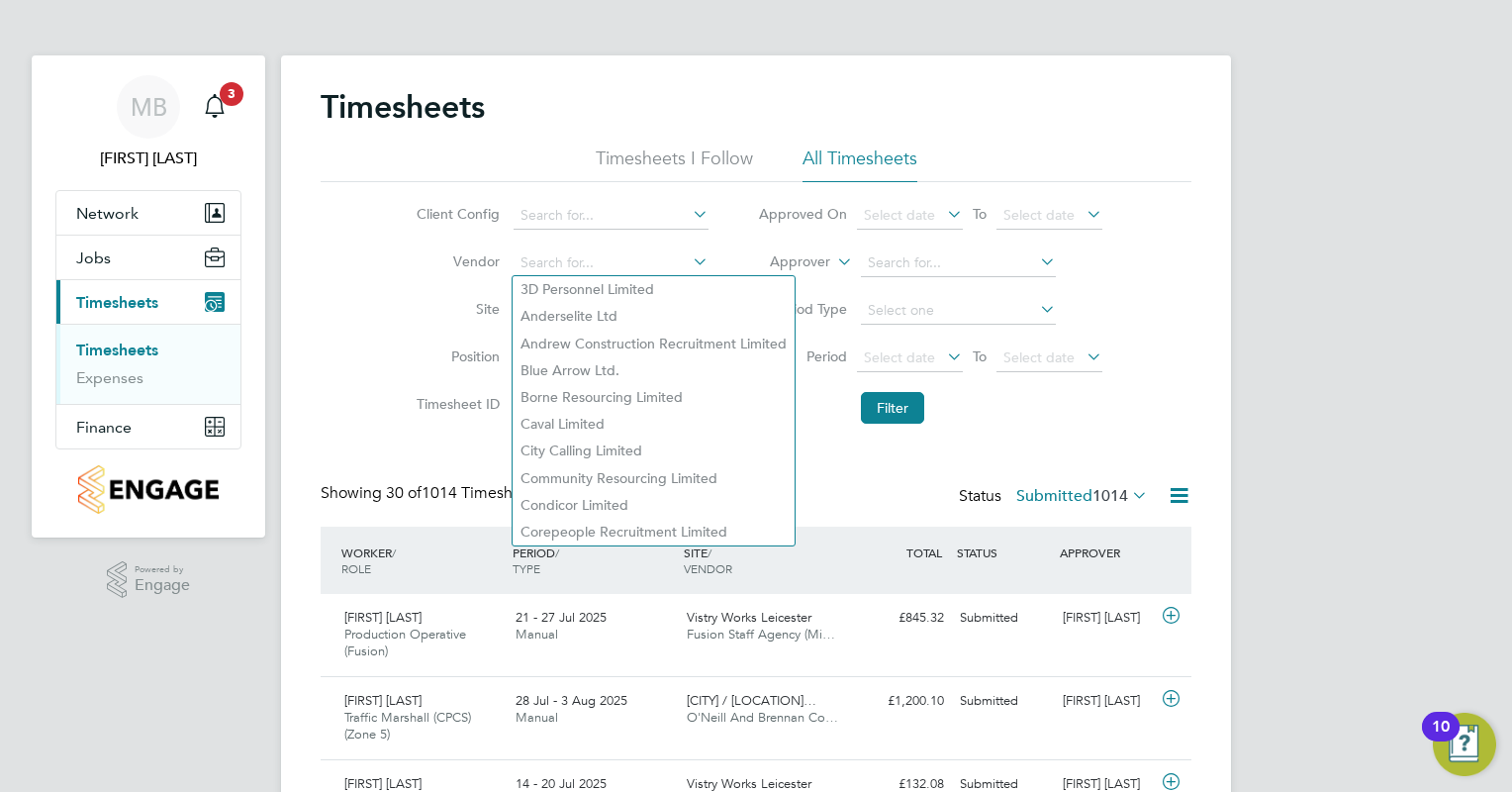click on "Site" 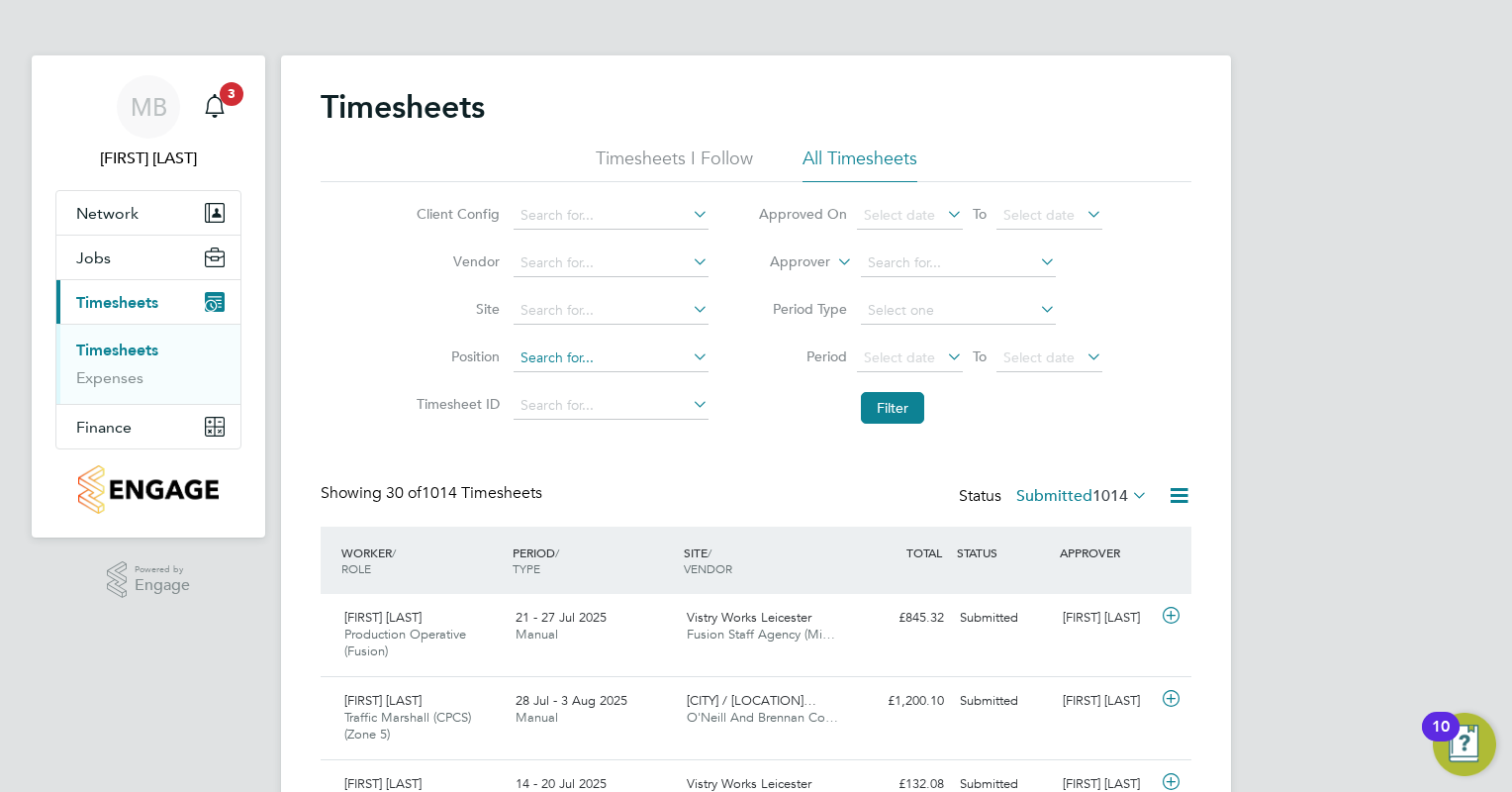 click 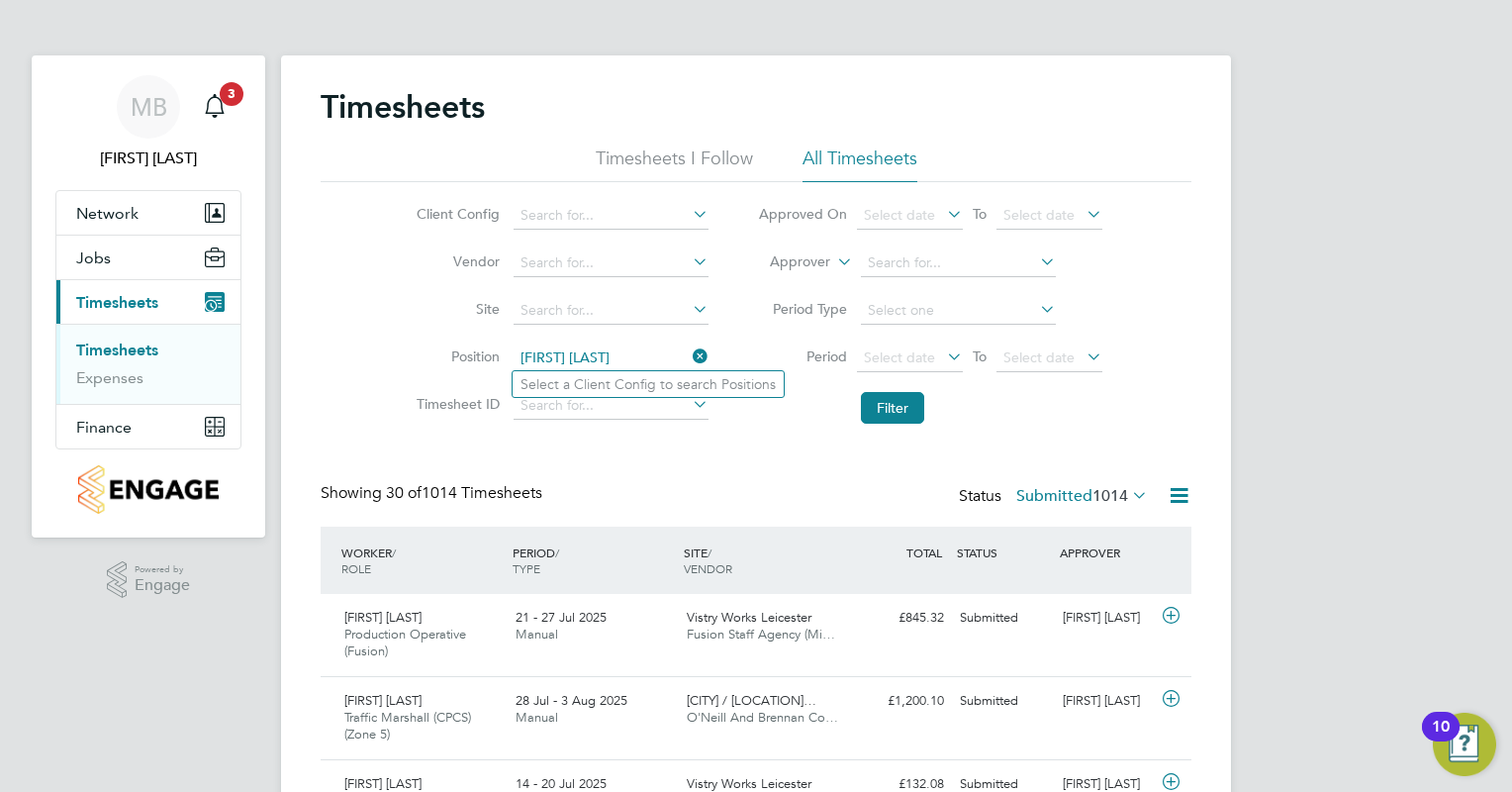 type on "[FIRST] [LAST]" 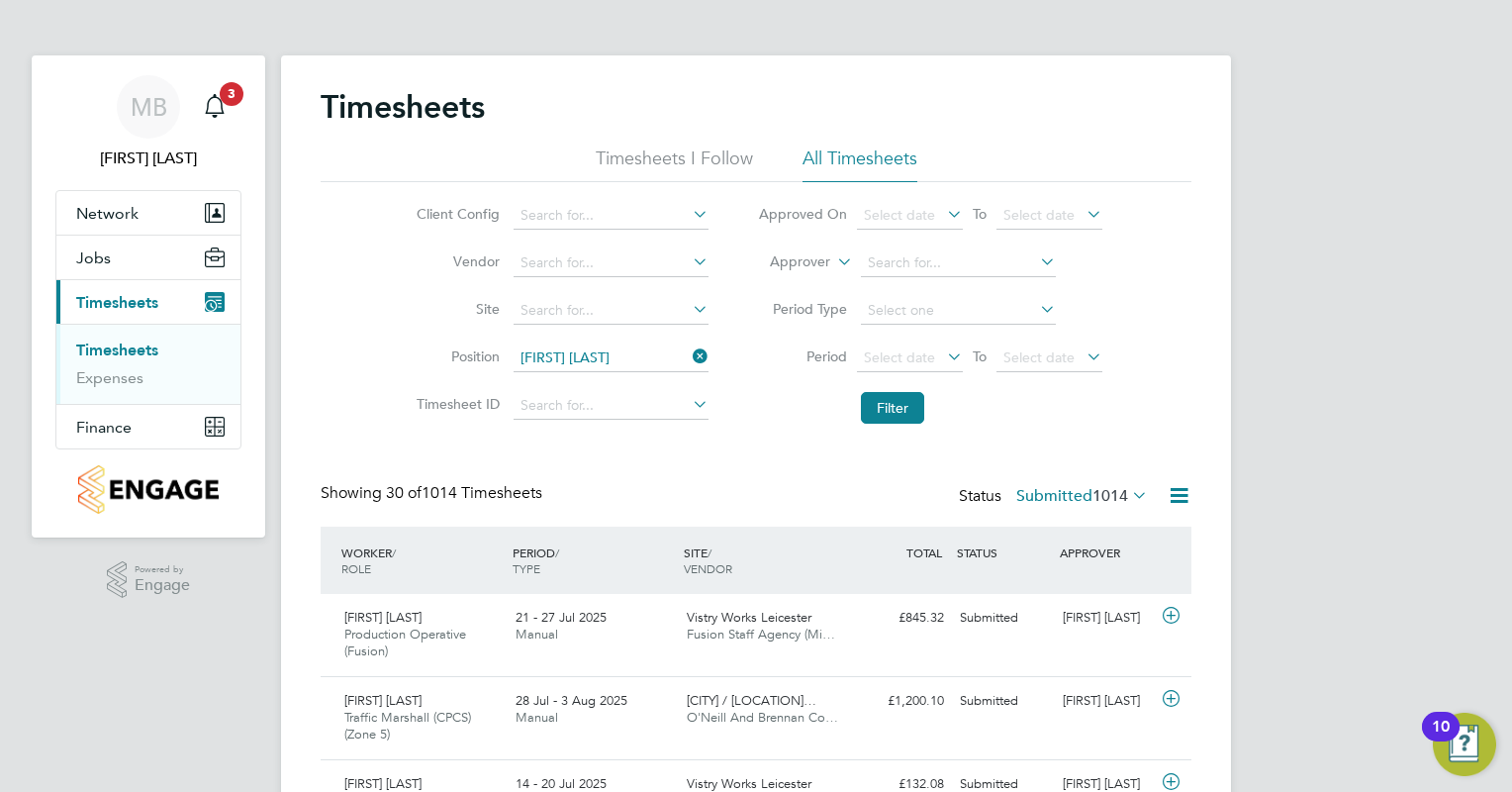 type 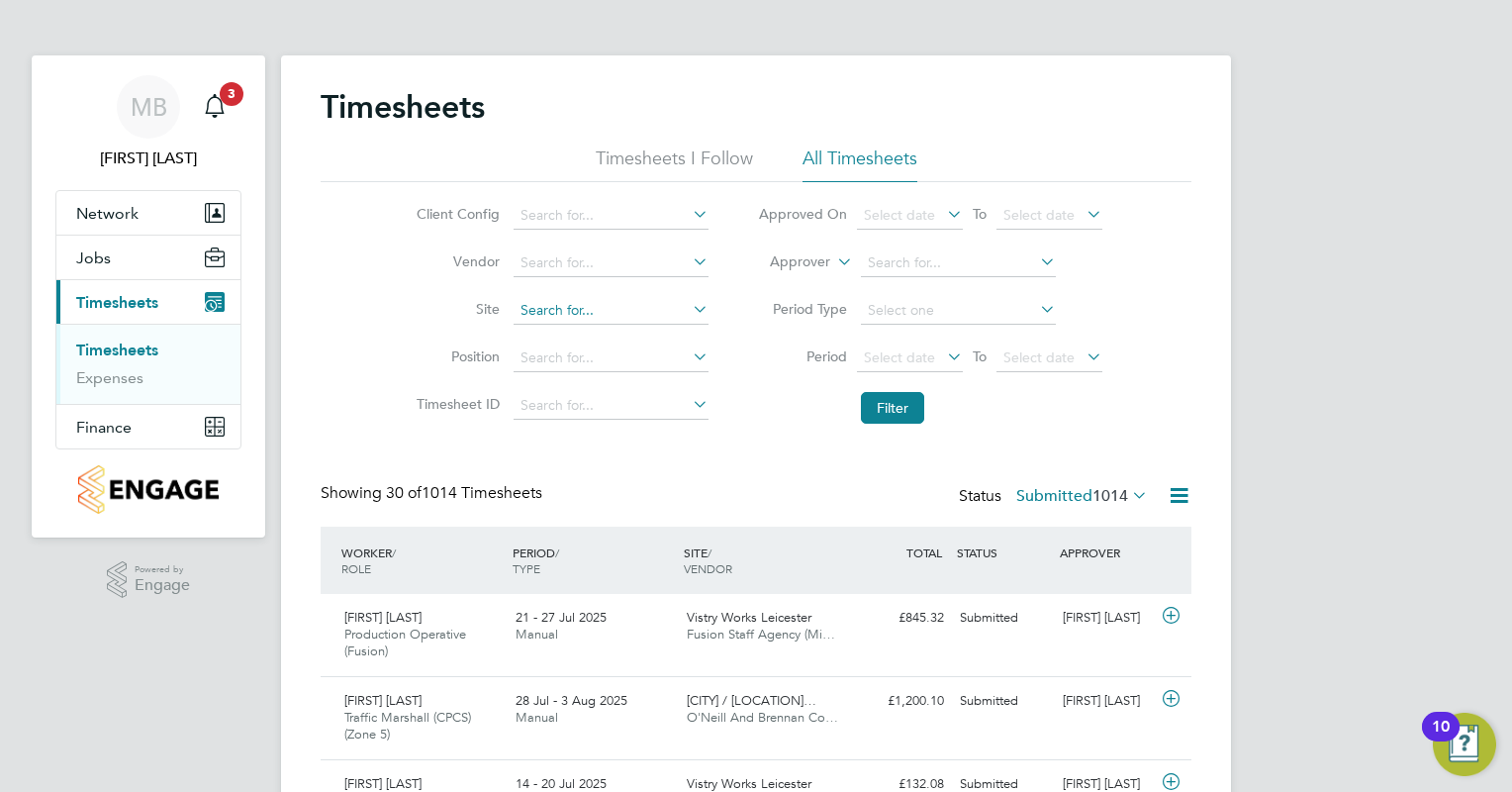 click 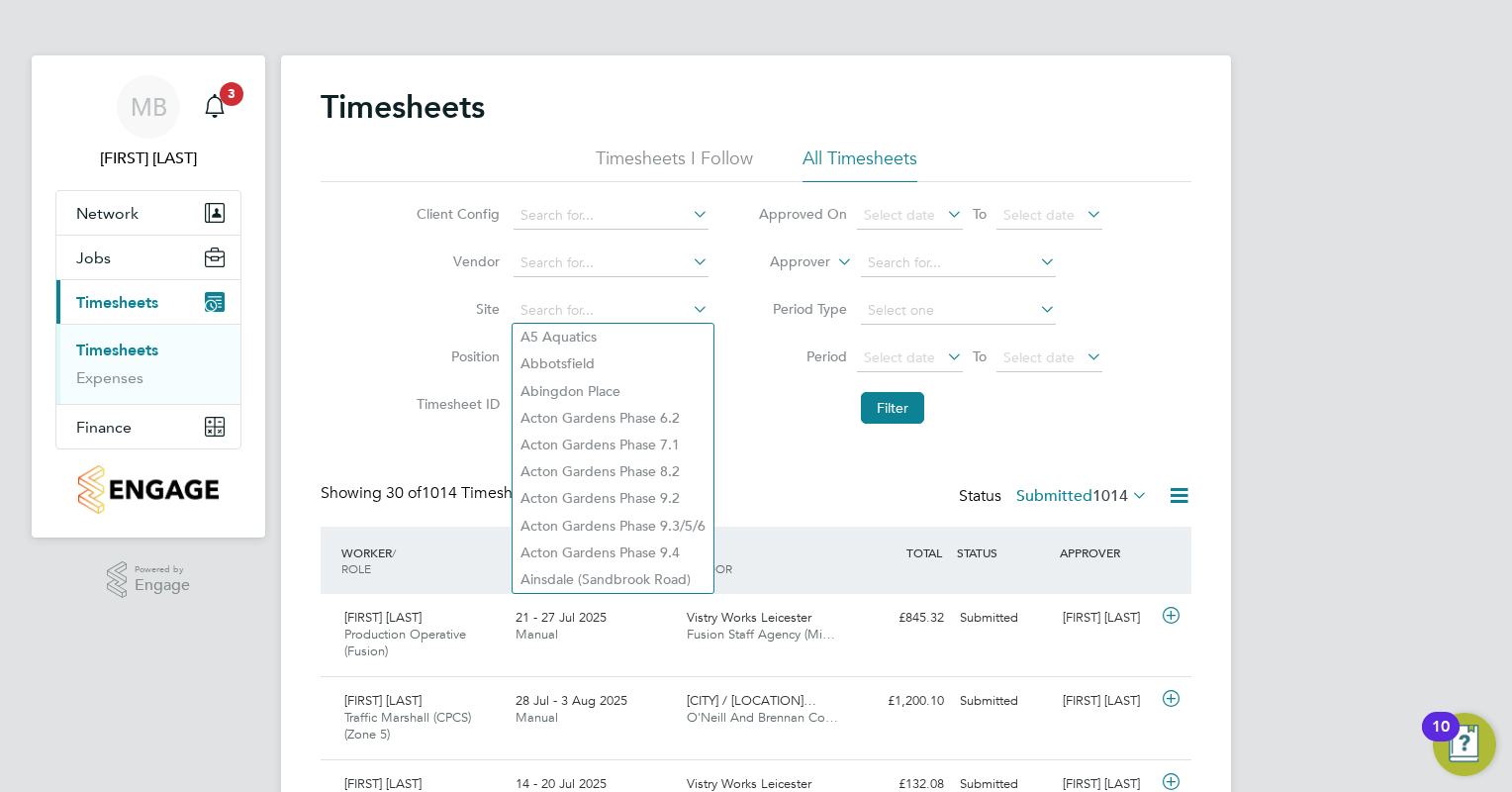 click on "MB [FIRST] [LAST] Notifications
3 Applications: Network
Team Members Sites Workers Jobs
Vacancies Placements Current page: Timesheets
Timesheets Expenses Finance
Invoices & Credit Notes
.st0{fill:#C0C1C2;}
Powered by Engage Timesheets Timesheets I Follow All Timesheets Client Config Vendor Site Position Timesheet ID Approved On
Select date
To
Select date
Approver Period Type Period
Select date
To
Select date
Filter Showing 30 of [NUMBER] Timesheets Status Submitted [NUMBER] WORKER / ROLE WORKER / PERIOD PERIOD / TYPE SITE / VENDOR TOTAL TOTAL / STATUS STATUS APPROVER [FIRST] [LAST] Production Operative (Fusion)
[DAY] - [DAY] [MONTH] [YEAR] [DAY] - [DAY] [MONTH] [YEAR] Manual [LOCATION] [LOCATION] [LOCATION] [LOCATION] £[NUMBER].[NUMBER]" at bounding box center [756, 1537] 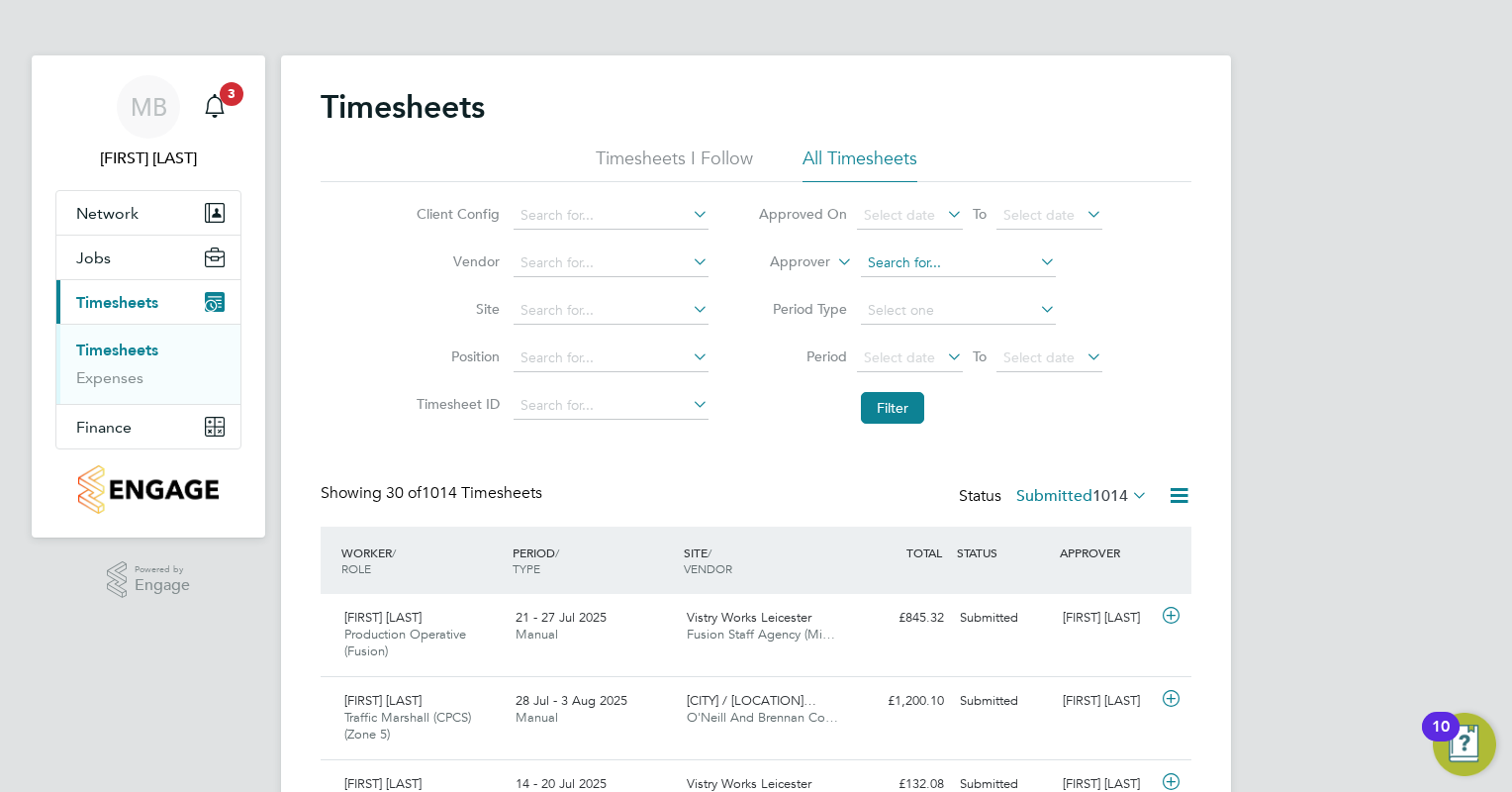 click 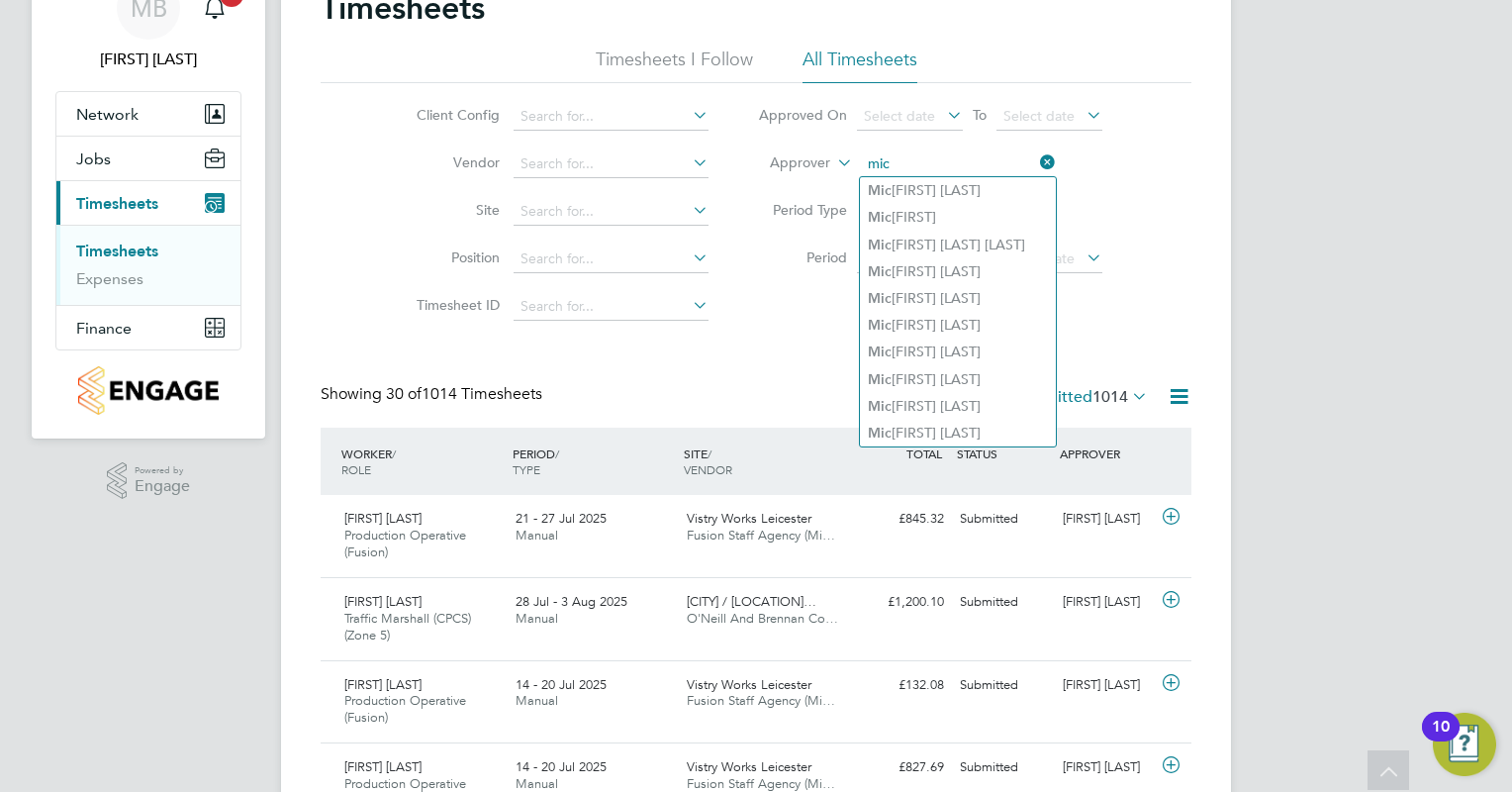 scroll, scrollTop: 0, scrollLeft: 0, axis: both 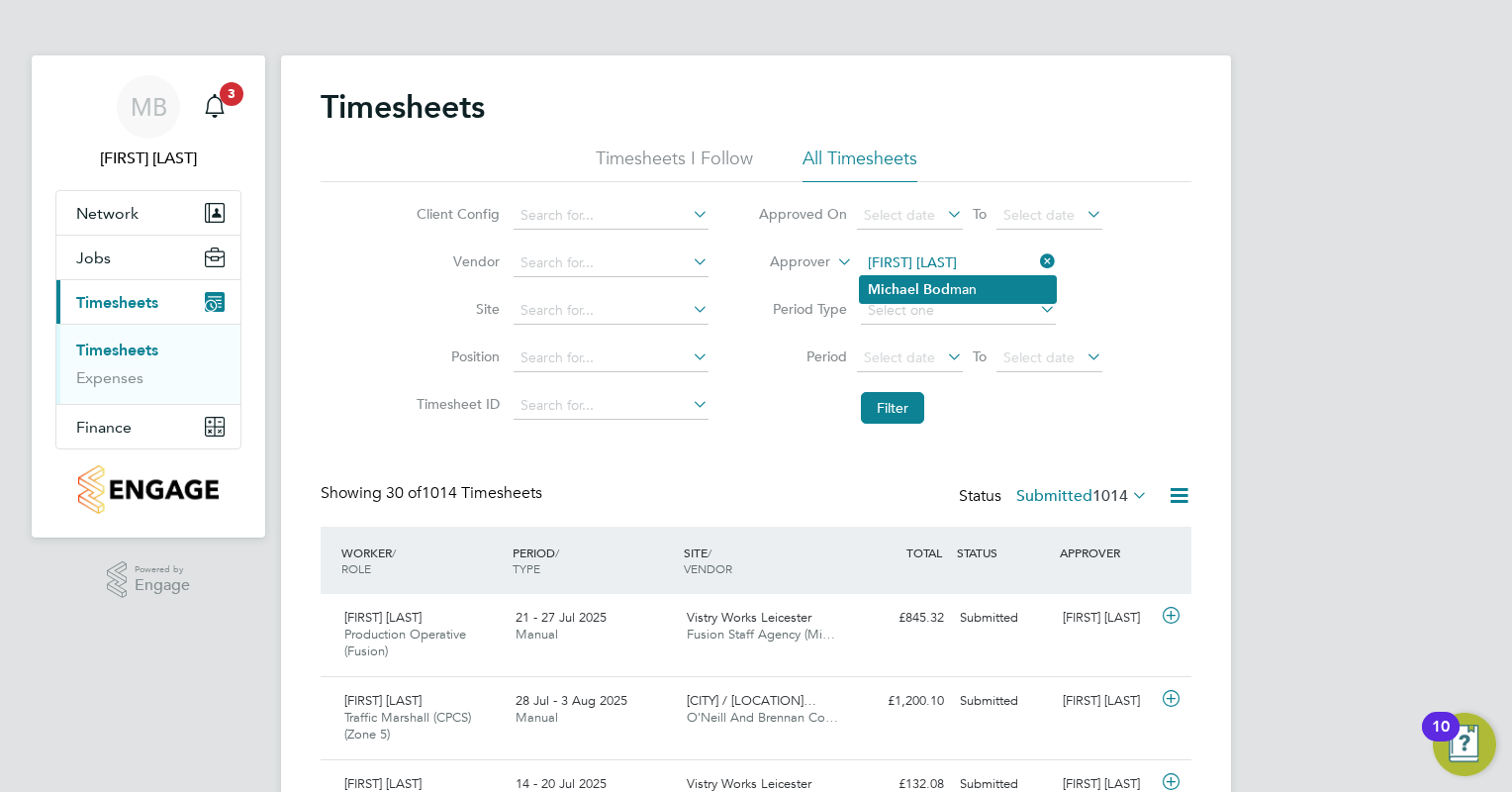 click on "Bod" 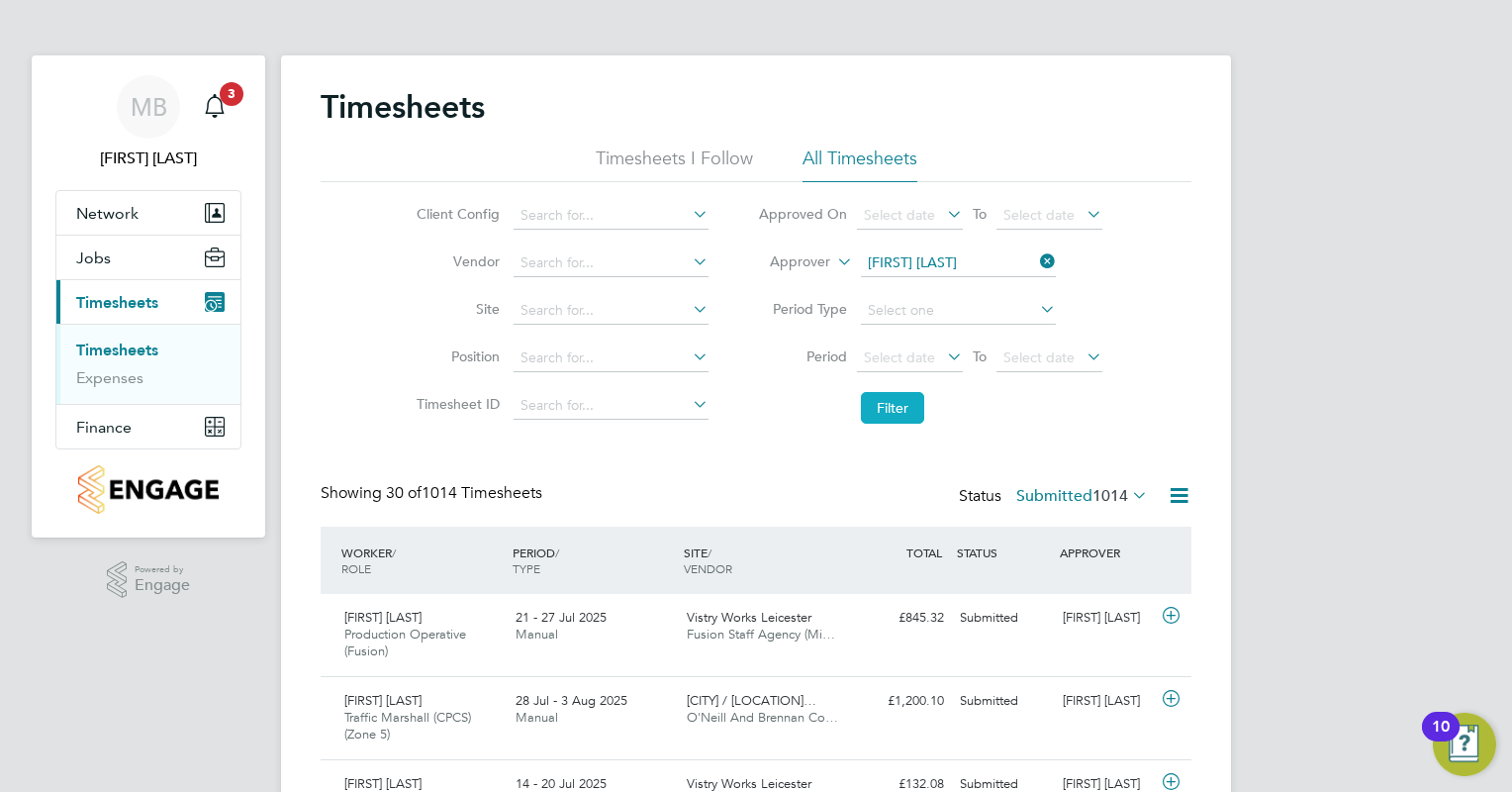 click on "Filter" 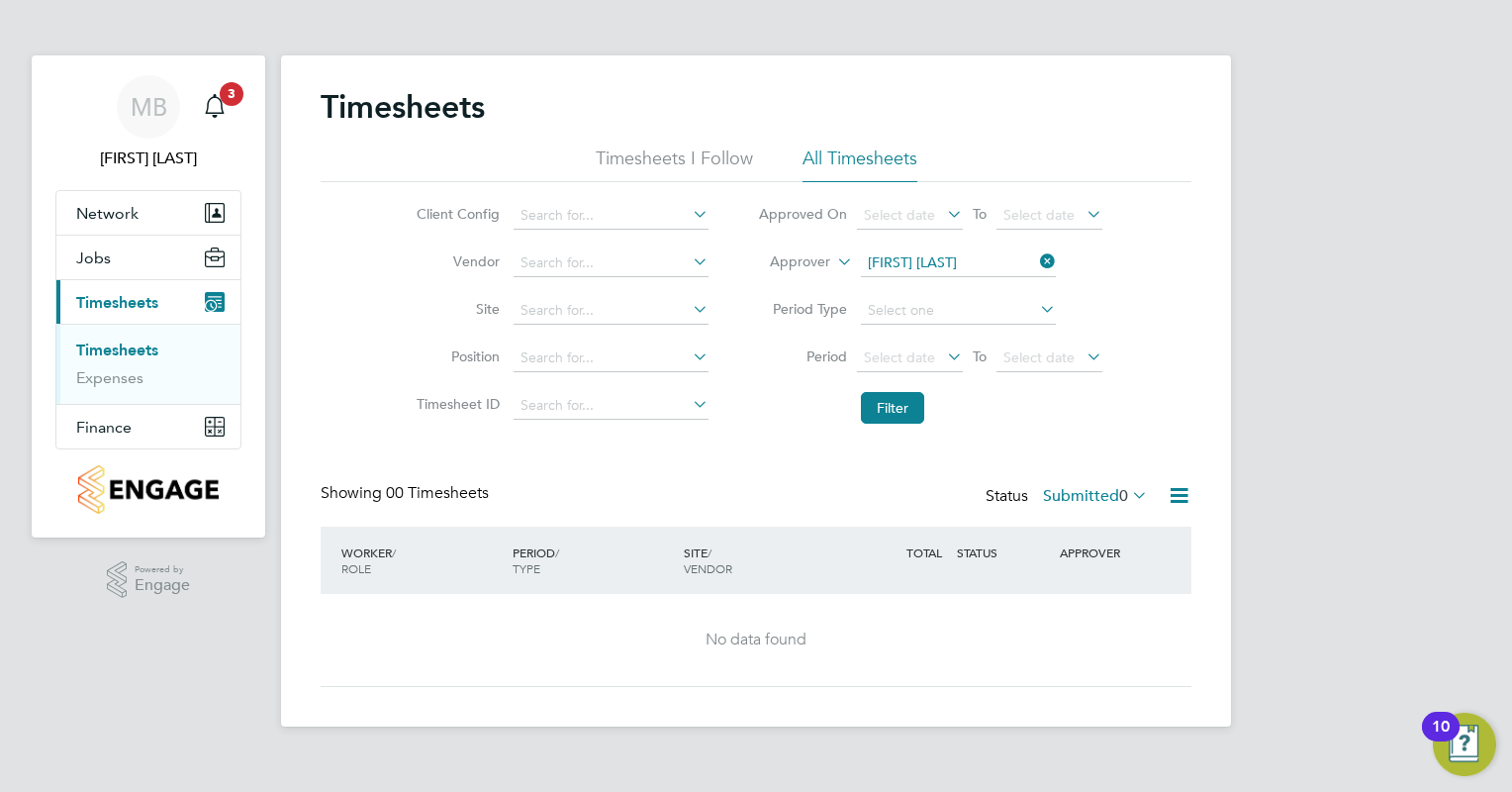 click on "Timesheets" at bounding box center [117, 302] 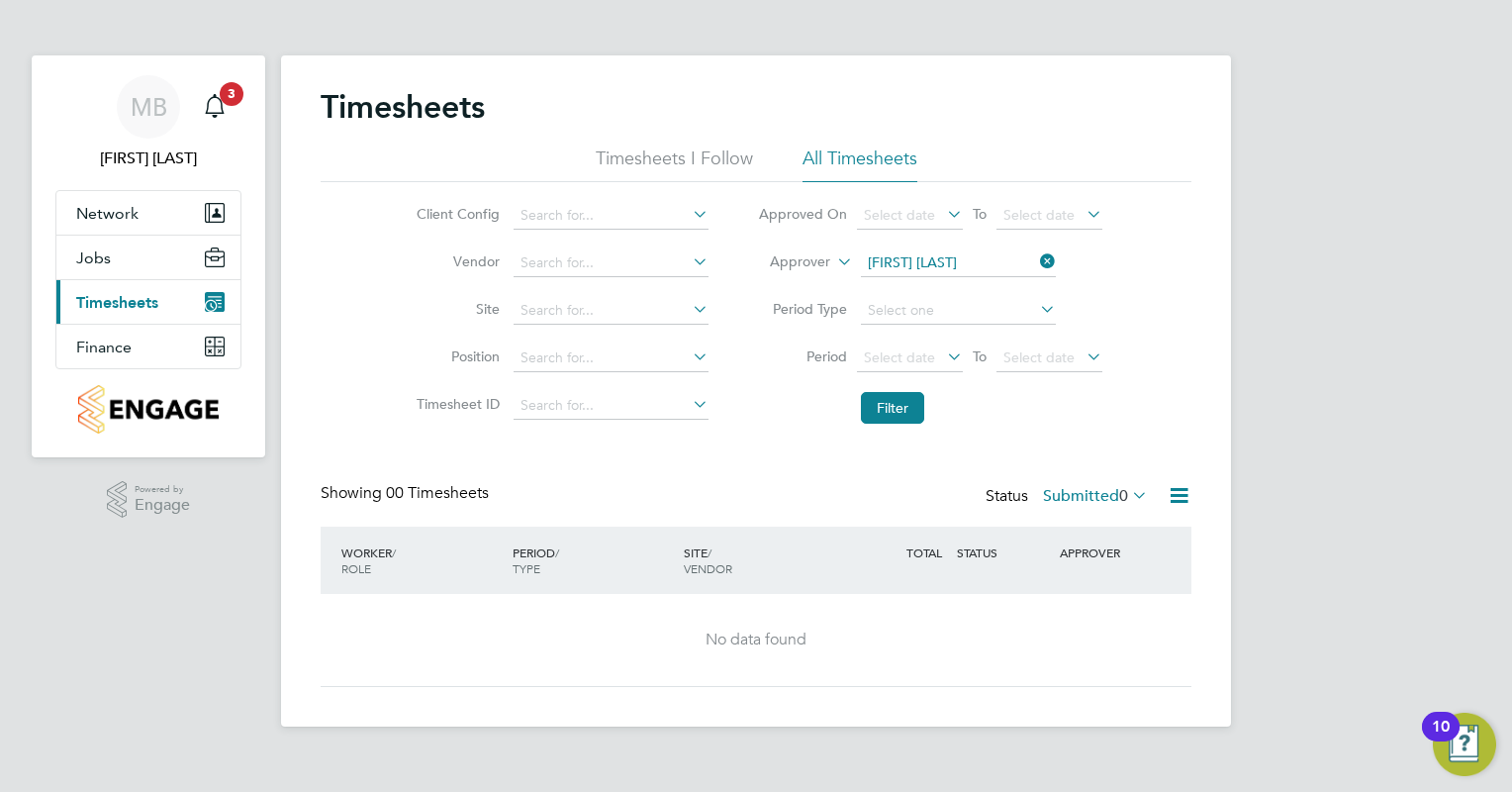 click on "Timesheets" at bounding box center [117, 302] 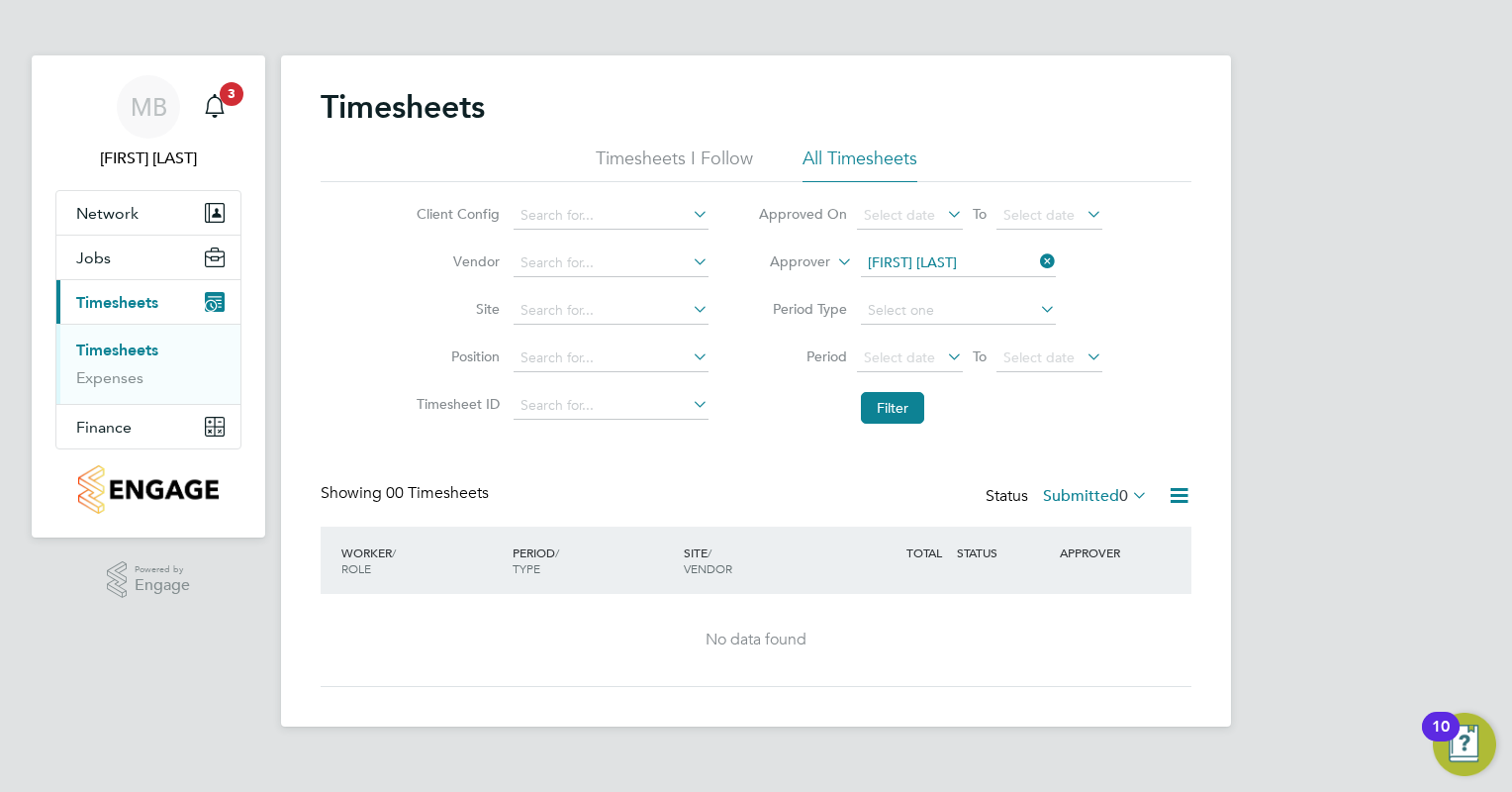 click on "Timesheets" at bounding box center (117, 349) 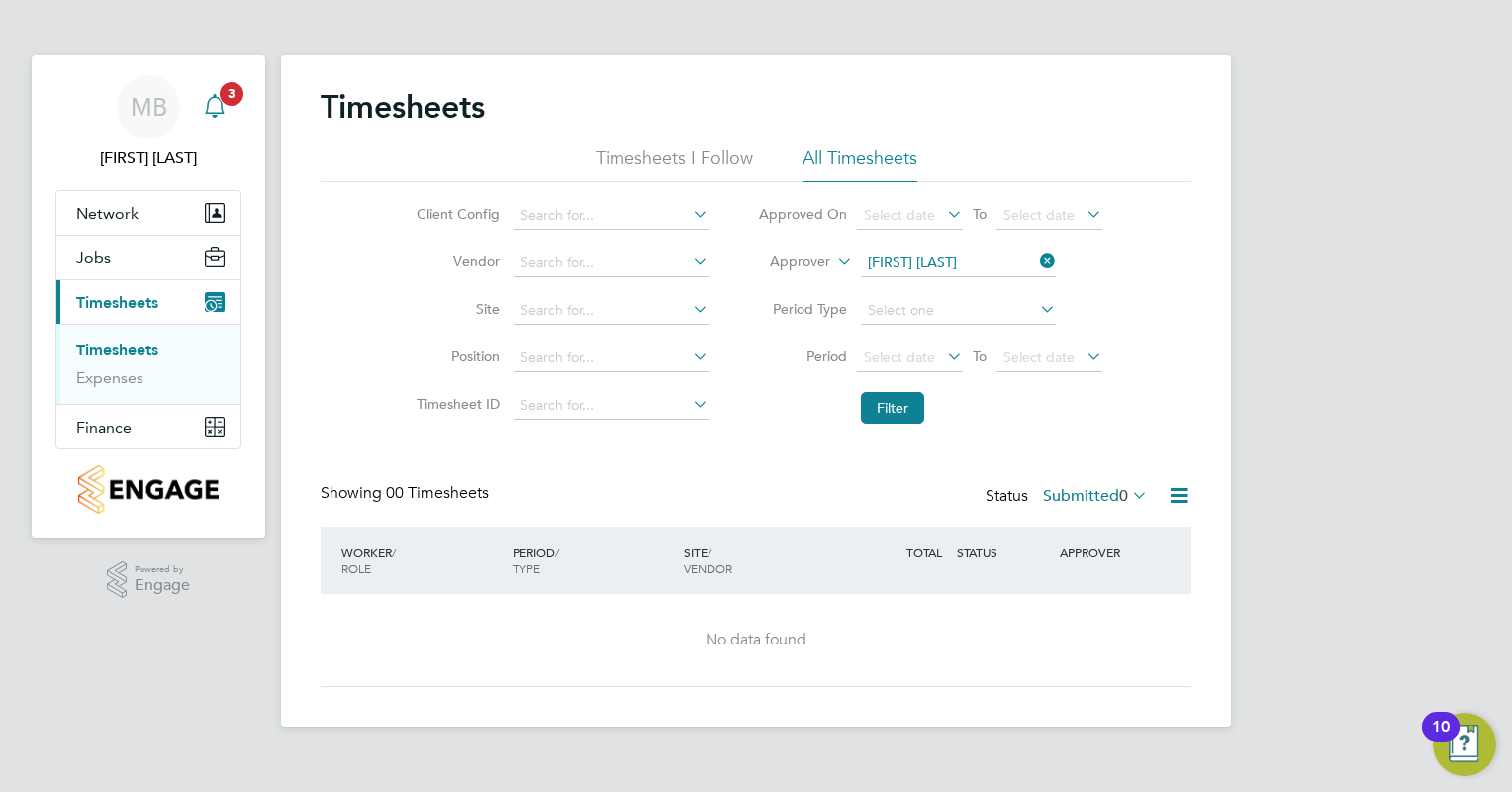 click on "3" at bounding box center [232, 94] 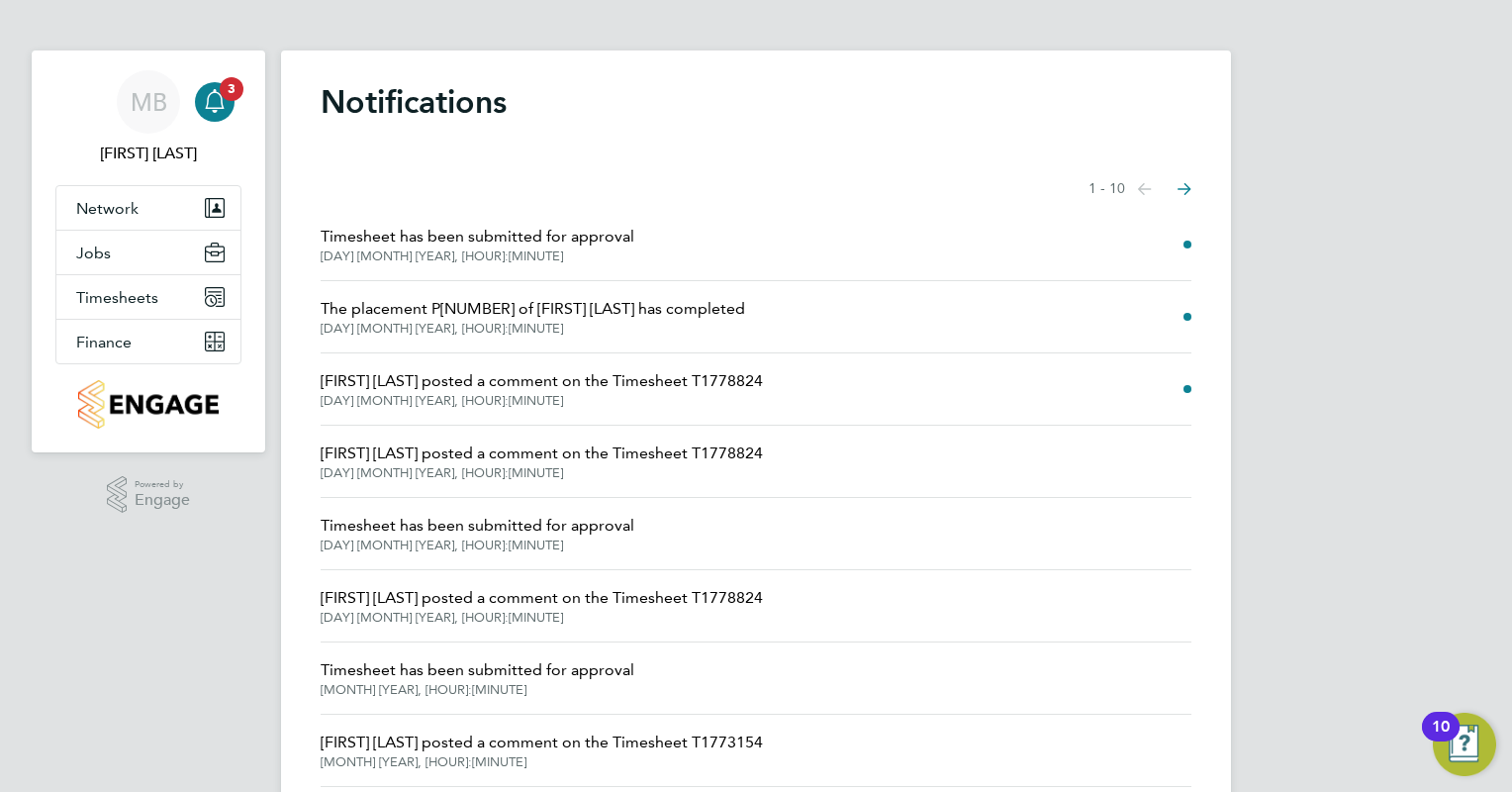 scroll, scrollTop: 0, scrollLeft: 0, axis: both 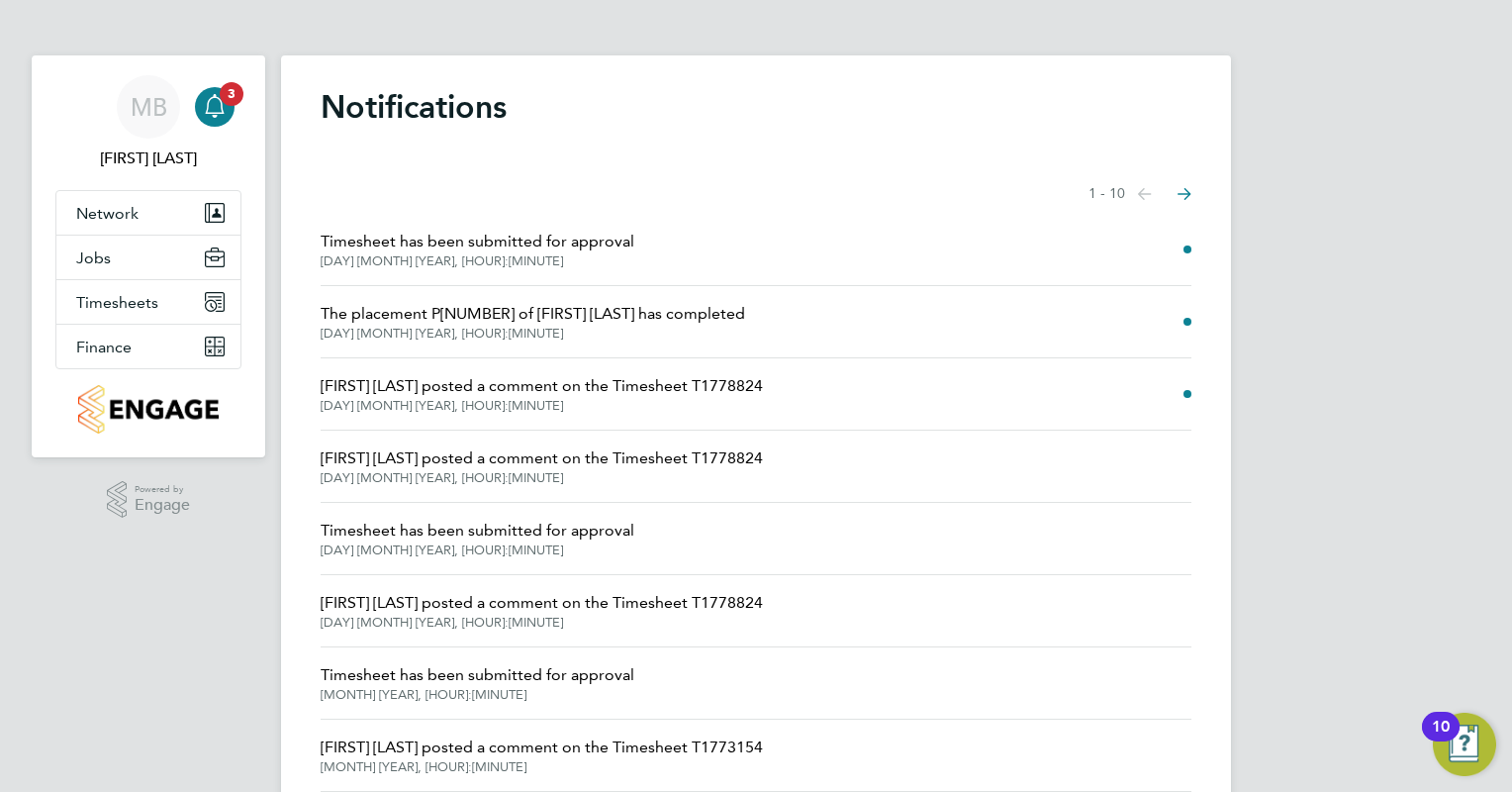 click on "Timesheet  has been submitted for approval" 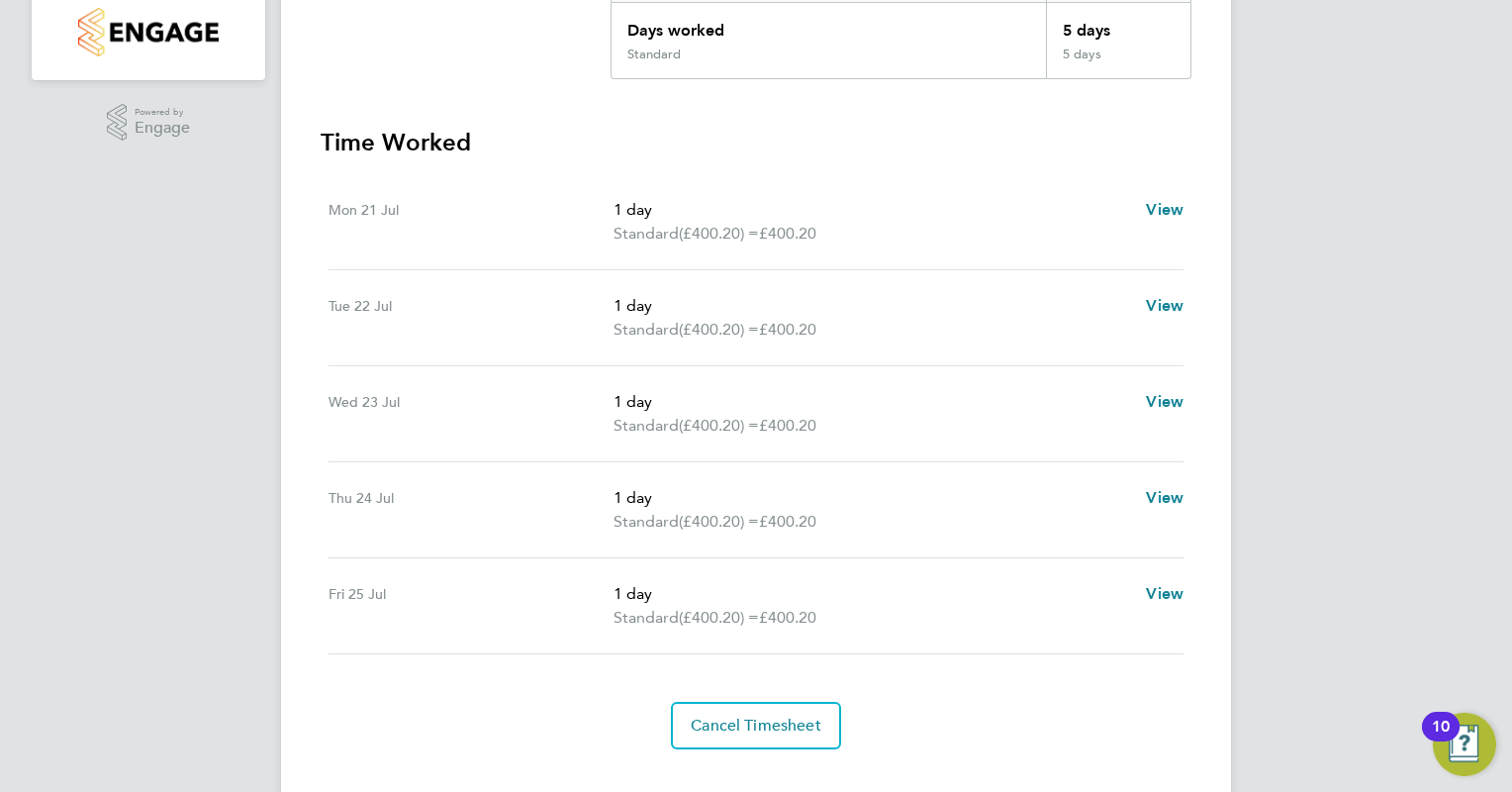 scroll, scrollTop: 491, scrollLeft: 0, axis: vertical 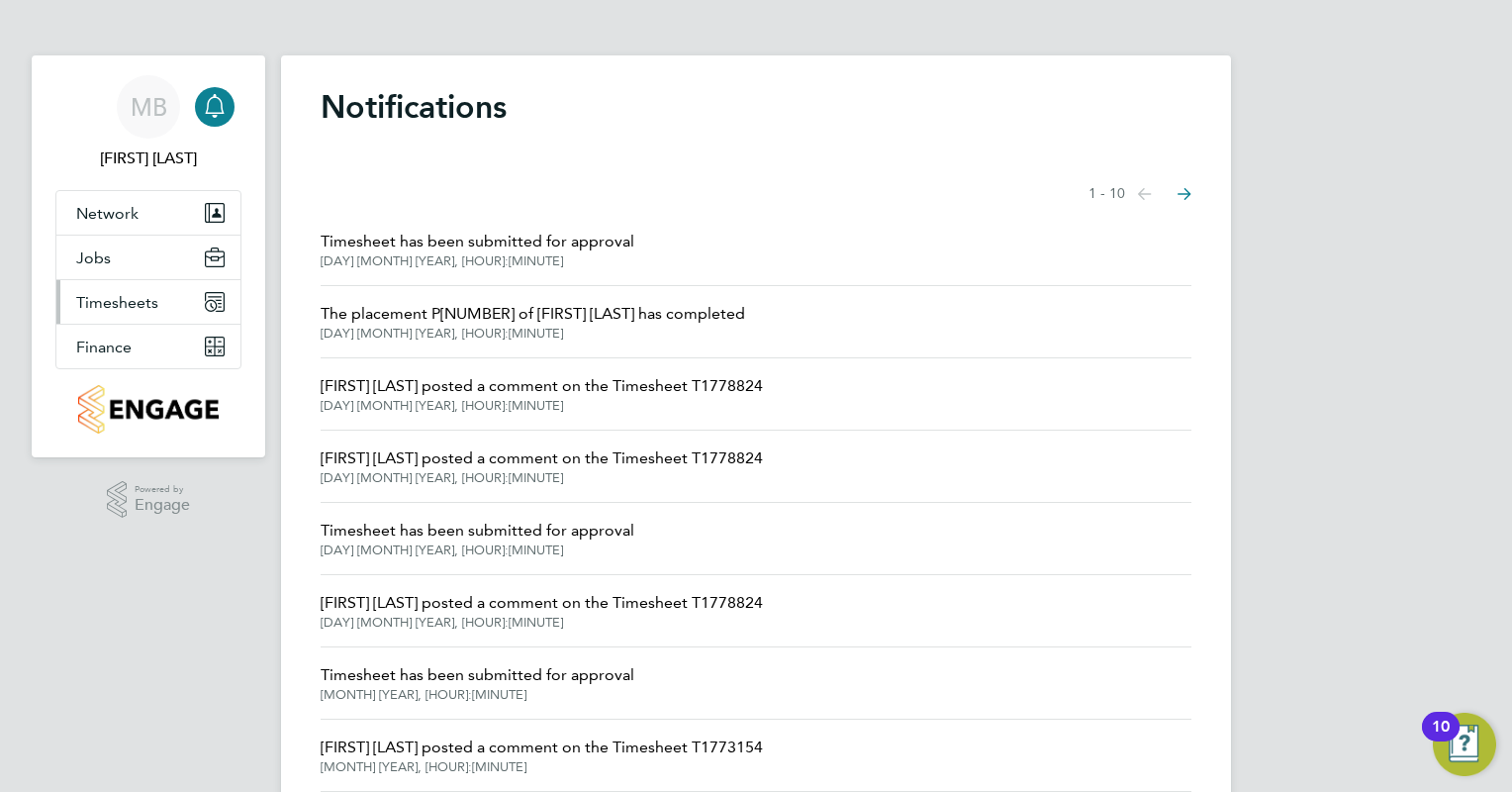 click on "Timesheets" at bounding box center (117, 302) 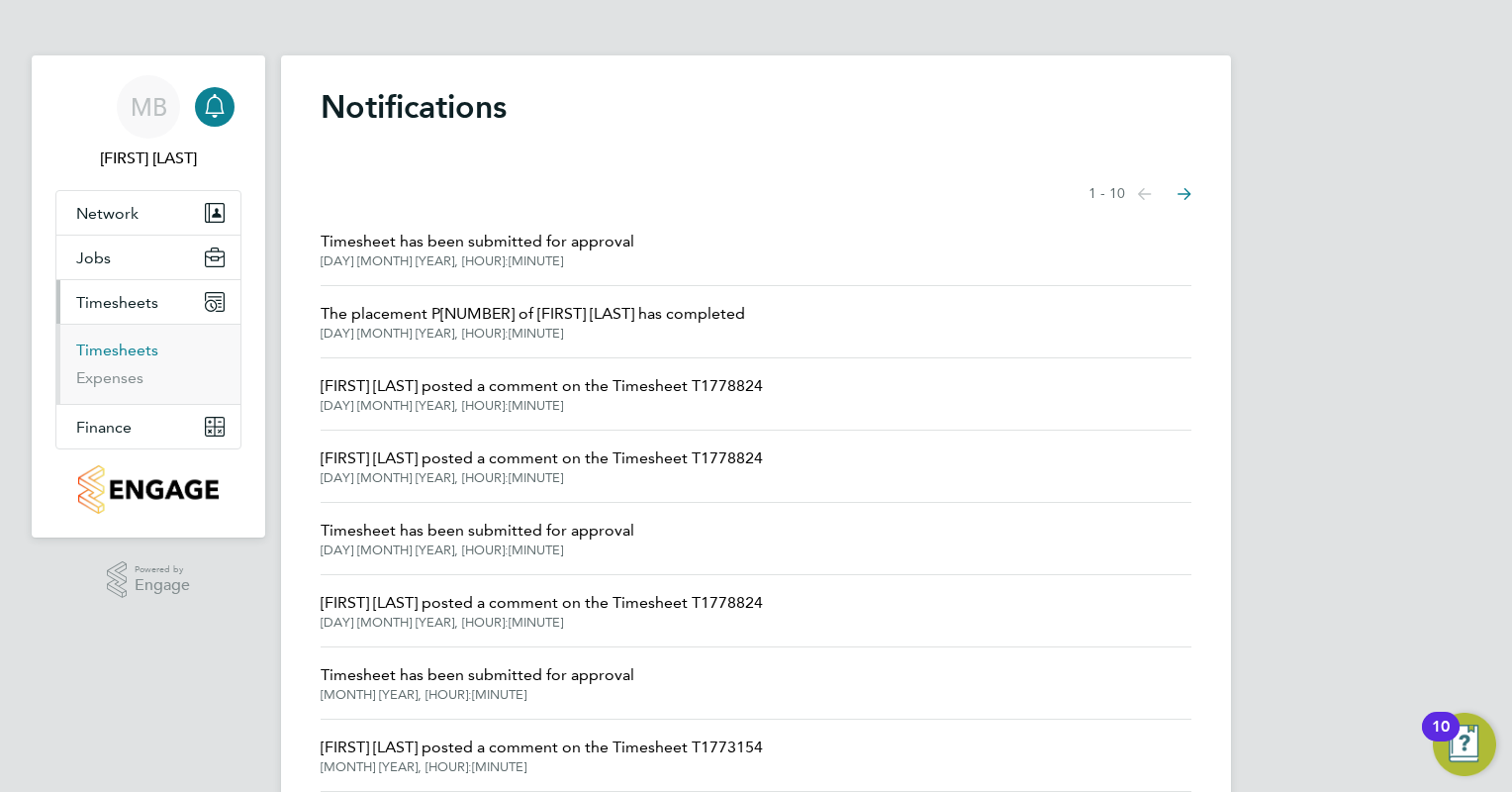 click on "Timesheets" at bounding box center [117, 349] 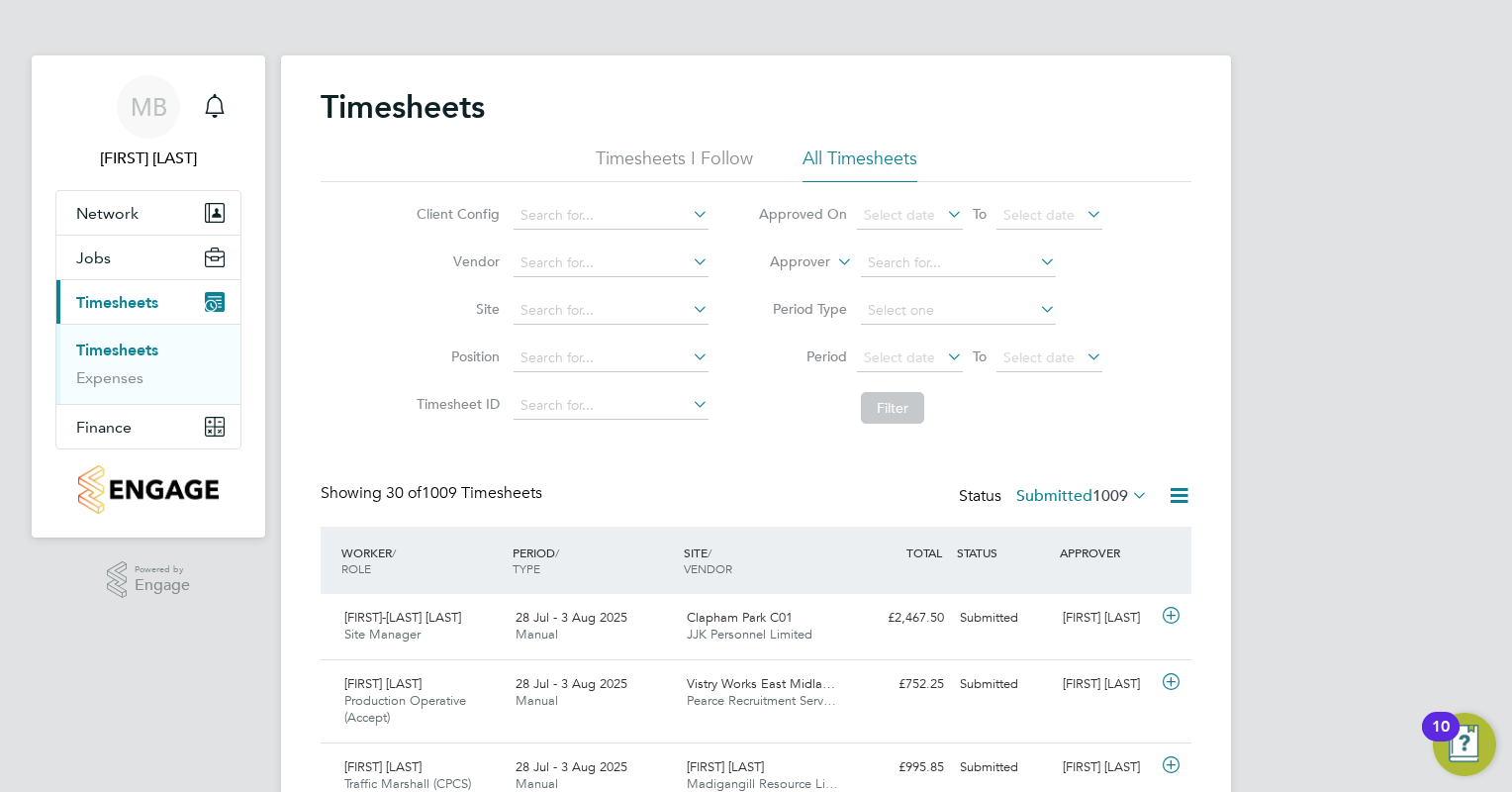 scroll, scrollTop: 9, scrollLeft: 10, axis: both 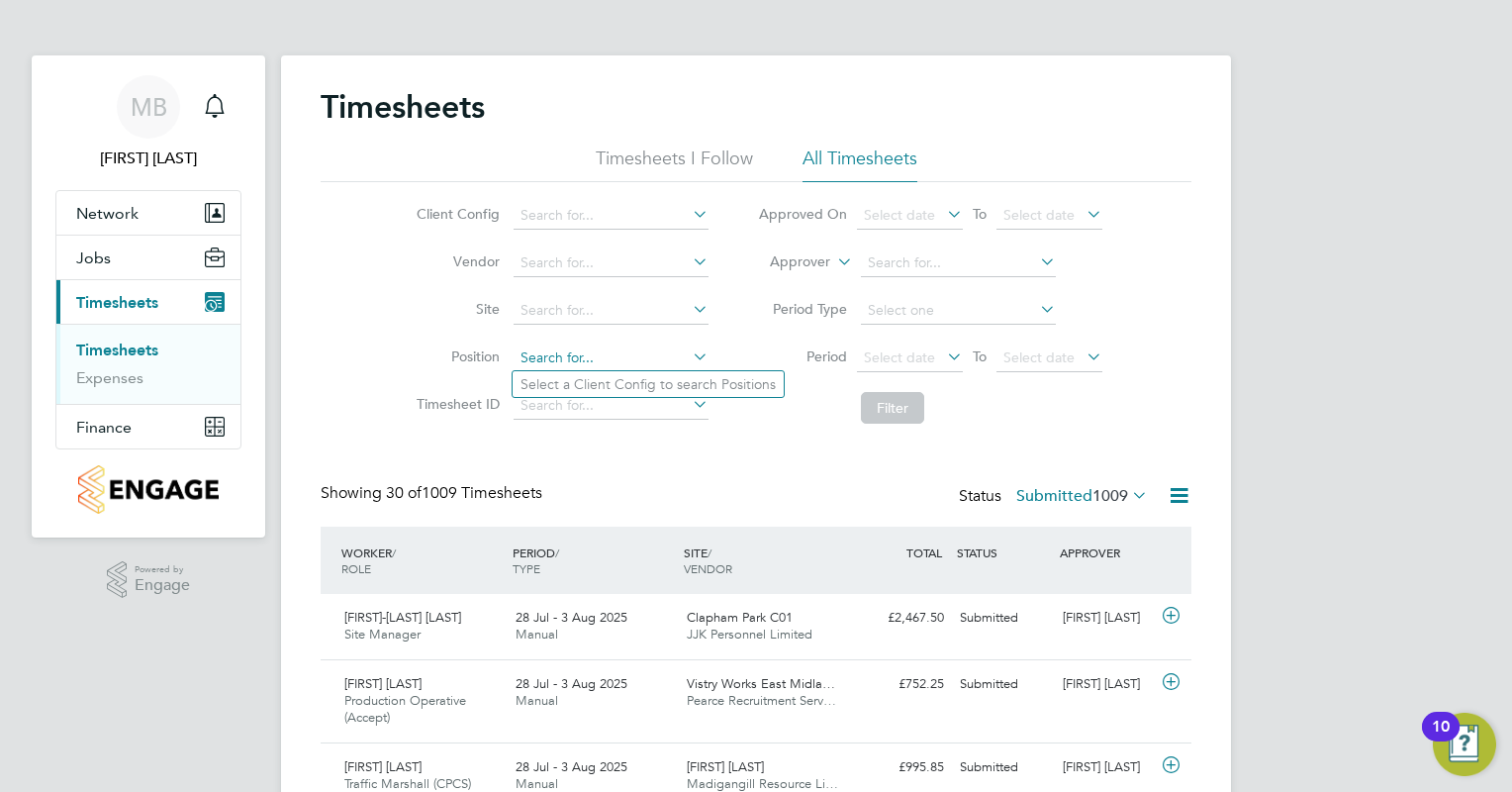 click 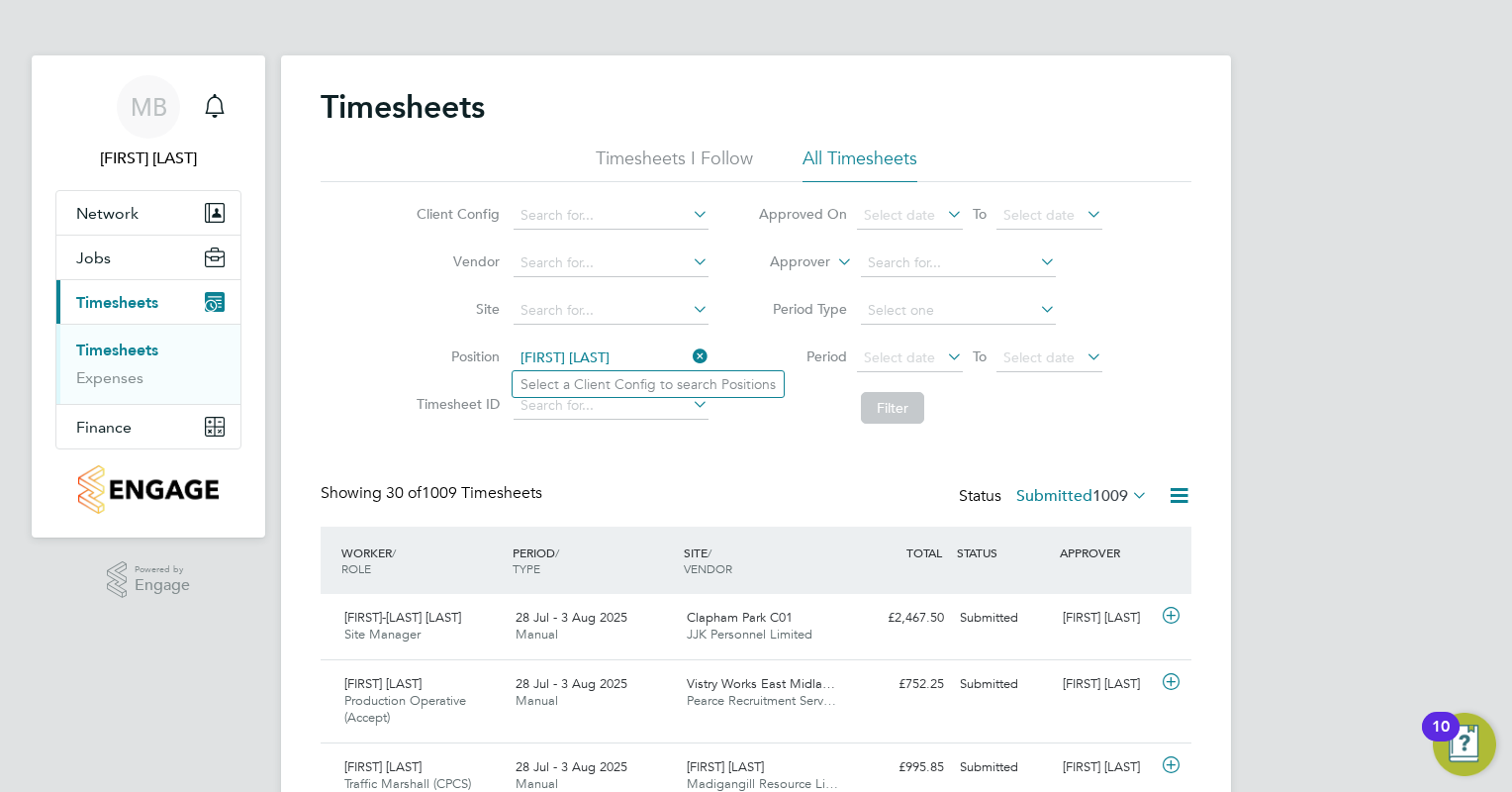 type on "[FIRST] [LAST]" 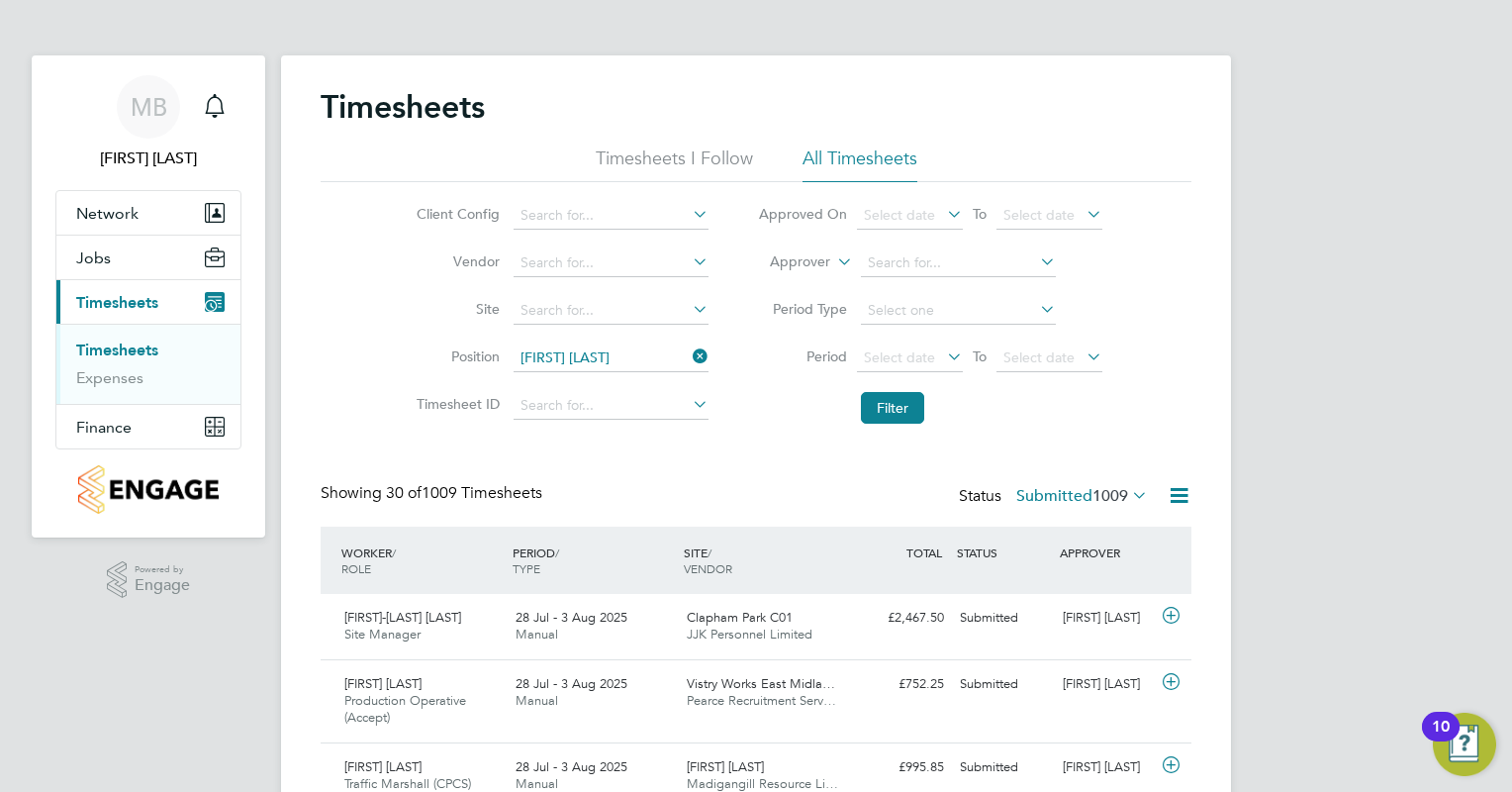 type 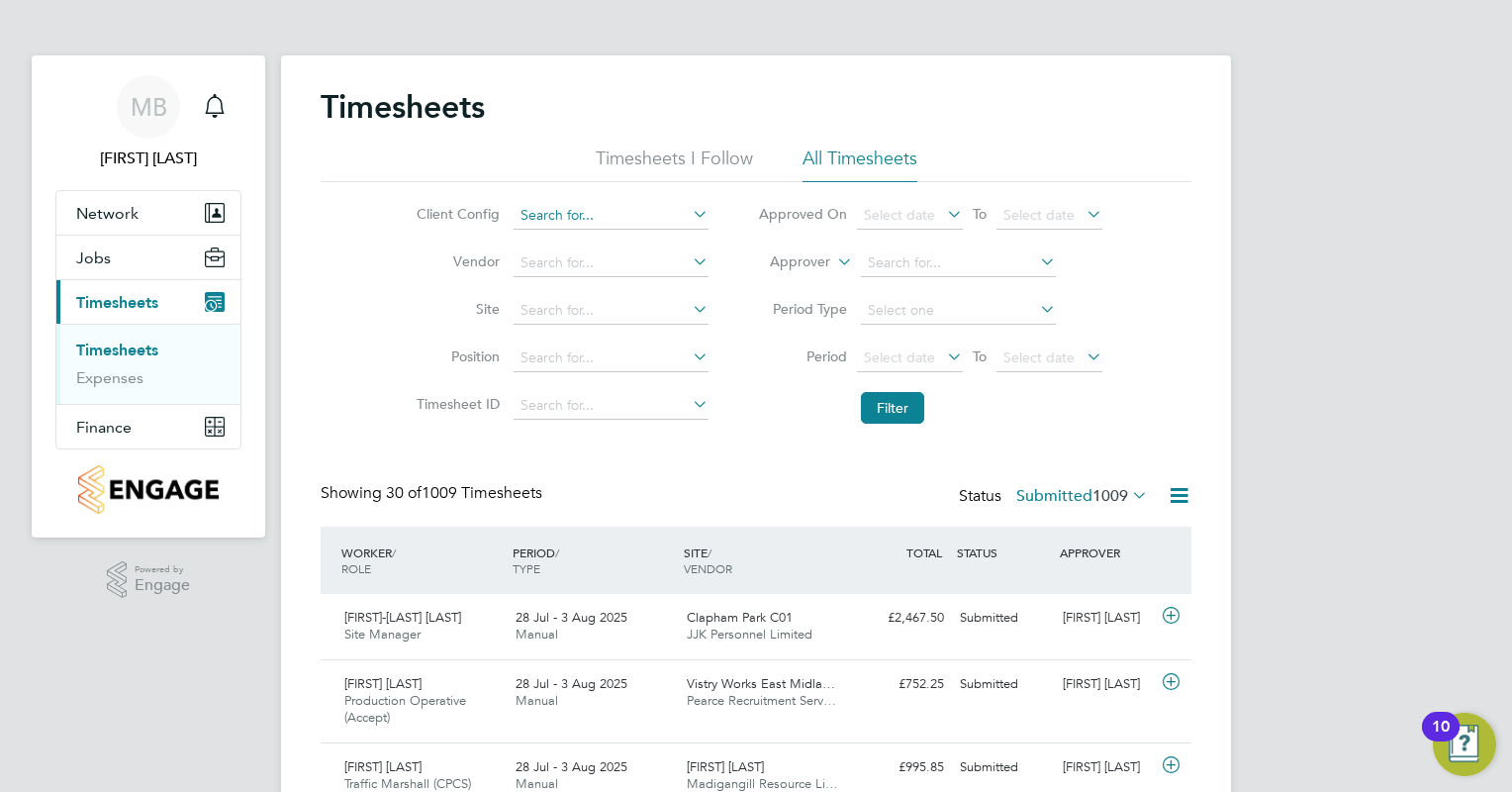click 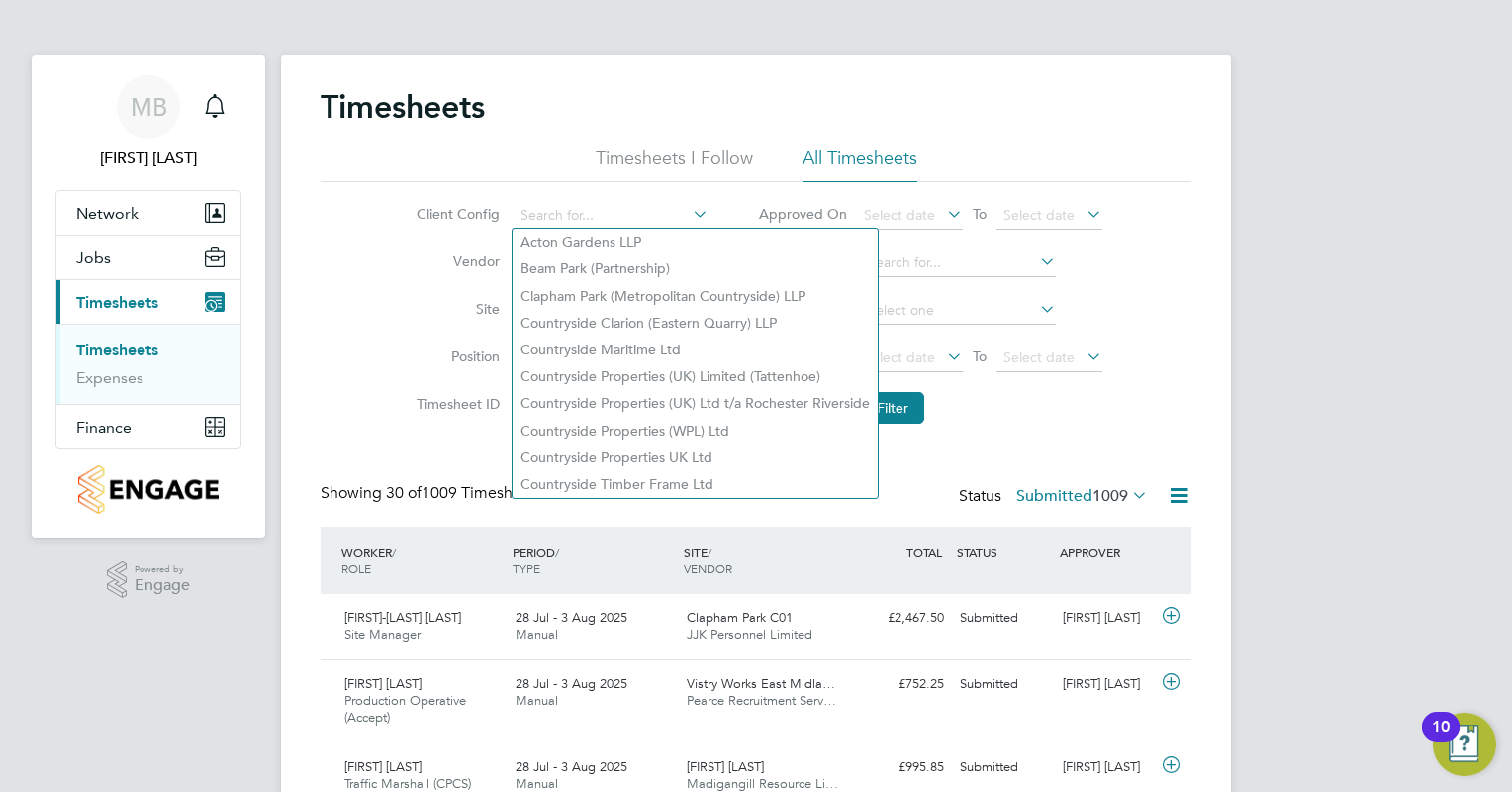 click on "Timesheets Timesheets I Follow All Timesheets Client Config Vendor Site Position Timesheet ID Approved On Select date To Select date Approver Period Type Period Select date To Select date Filter Showing 30 of [NUMBER] Timesheets Status Submitted [NUMBER] WORKER / ROLE WORKER / PERIOD PERIOD / TYPE SITE / VENDOR TOTAL TOTAL / STATUS STATUS APPROVER [FIRST] [LAST] Site Manager [DAY] - [DAY] [MONTH] [YEAR] [DAY] - [DAY] [MONTH] [YEAR] Manual [LOCATION] [LOCATION] [LOCATION] [LOCATION] £[NUMBER].[NUMBER] Submitted Submitted [FIRST] [LAST] [FIRST] [LAST] (Accept) [DAY] - [DAY] [MONTH] [YEAR] [DAY] - [DAY] [MONTH] [YEAR] Manual [LOCATION] [LOCATION] [LOCATION] [LOCATION] £[NUMBER].[NUMBER] Submitted Submitted [FIRST] [LAST] [FIRST] [LAST] Traffic Marshall (CPCS) (Zone 2) [DAY] - [DAY] [MONTH] [YEAR] [DAY] - [DAY] [MONTH] [YEAR] Manual [FIRST] [LAST] [LOCATION] [LOCATION] [LOCATION] [LOCATION] £[NUMBER].[NUMBER] Submitted Submitted [FIRST] [LAST] [FIRST] [LAST] Gate Person (Zone 1) [DAY] - [DAY] [MONTH] [YEAR] Manual" 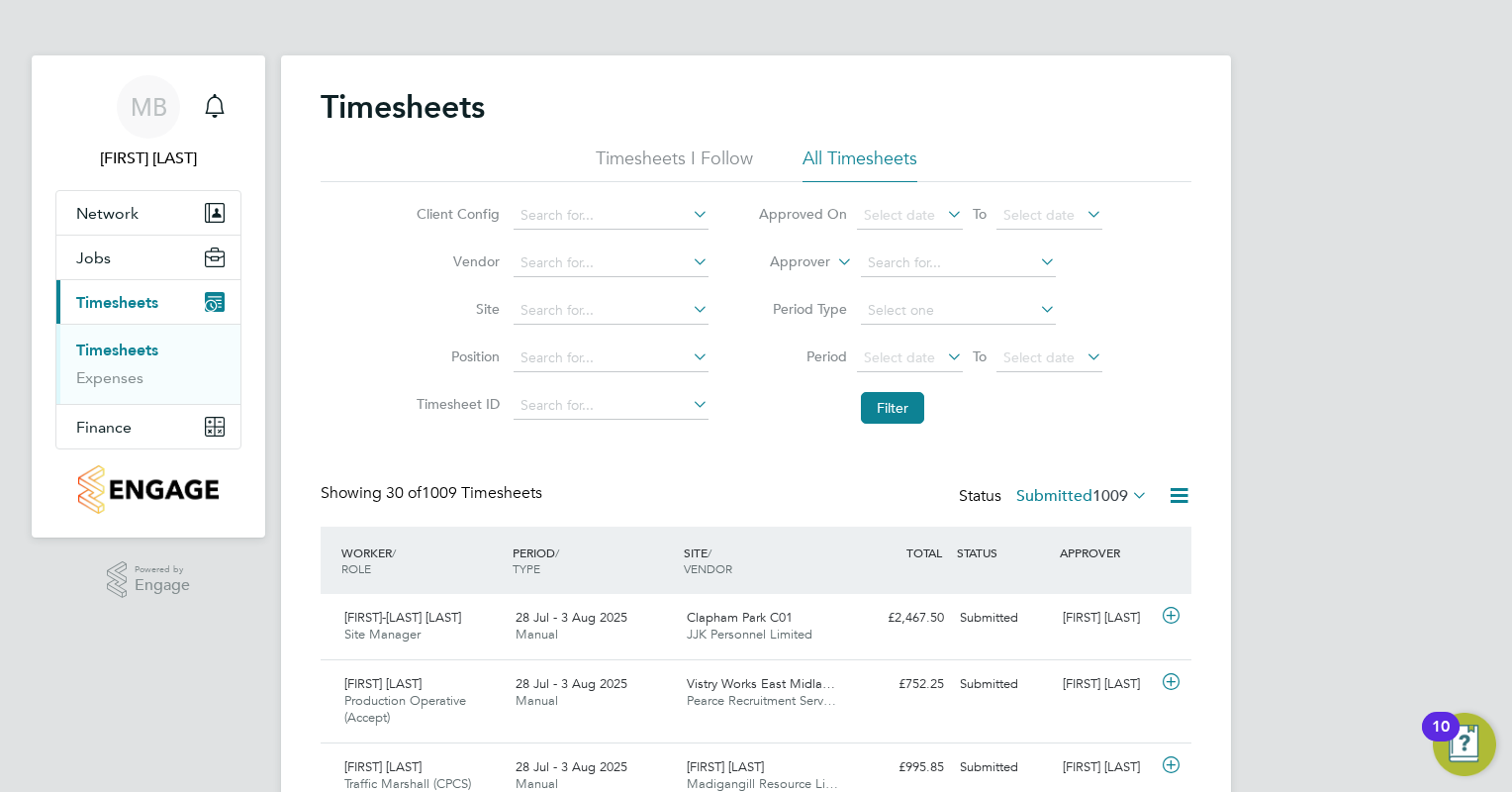 click on "Timesheets I Follow" 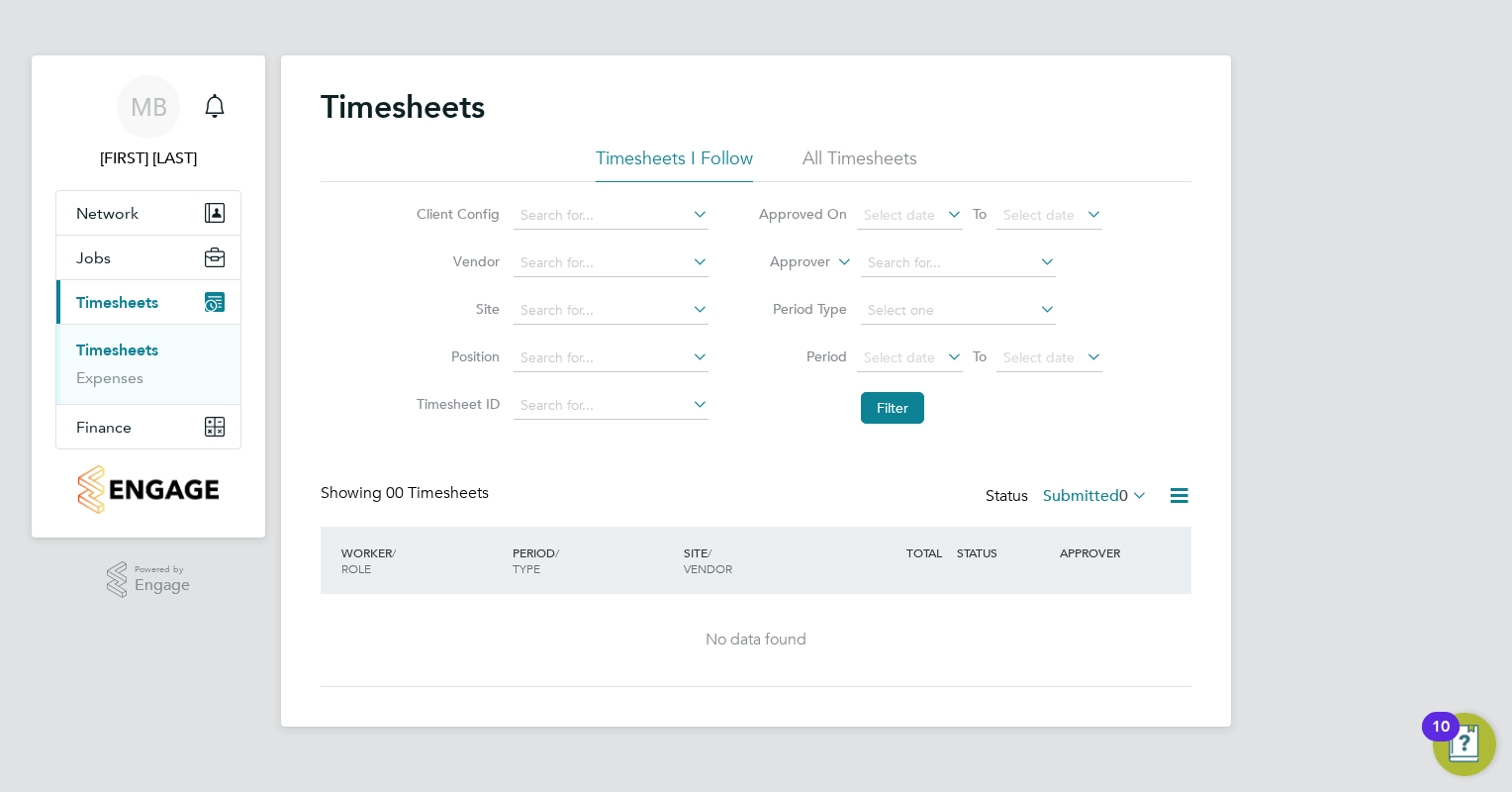 click 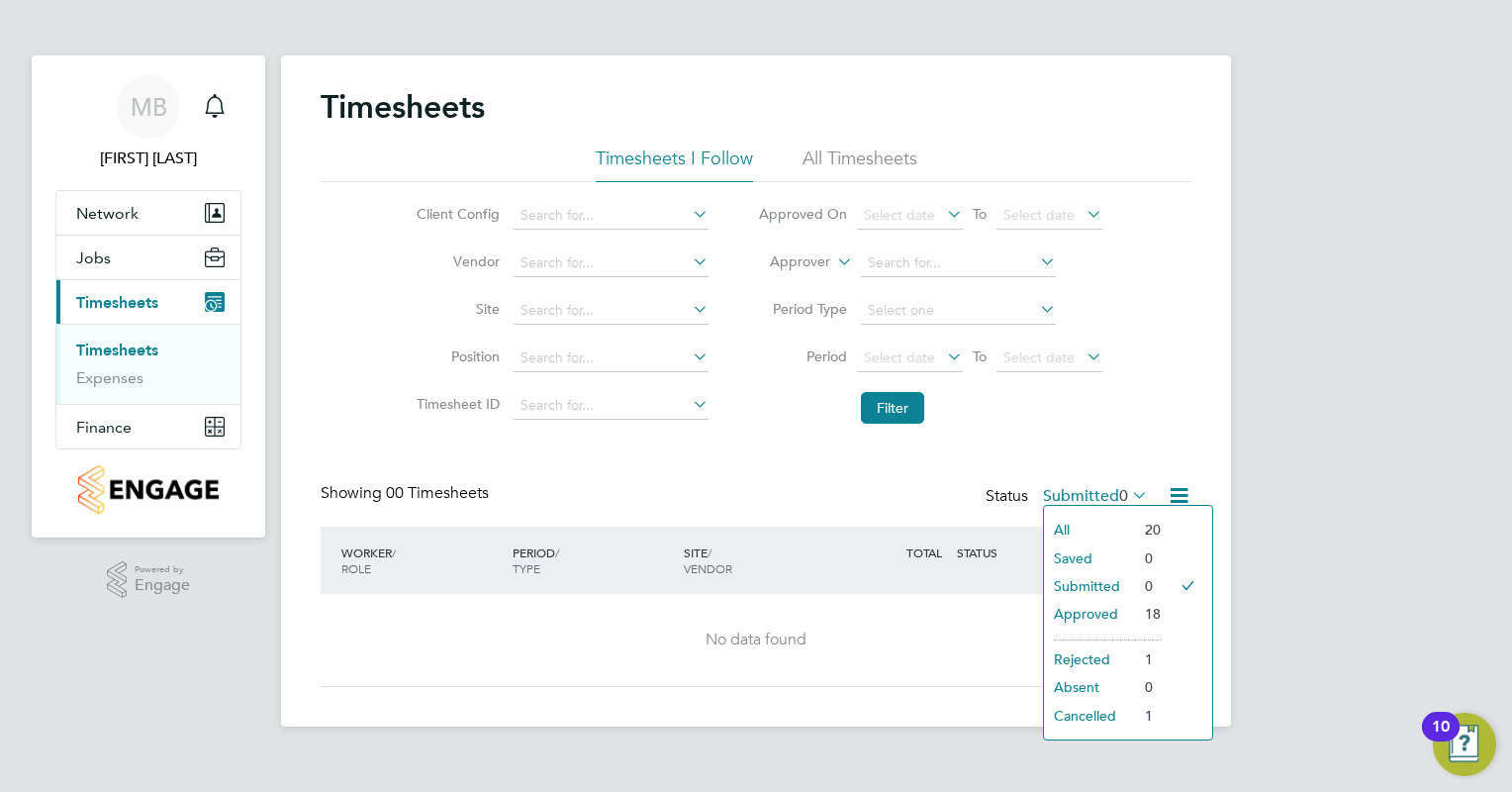 click on "Approved" 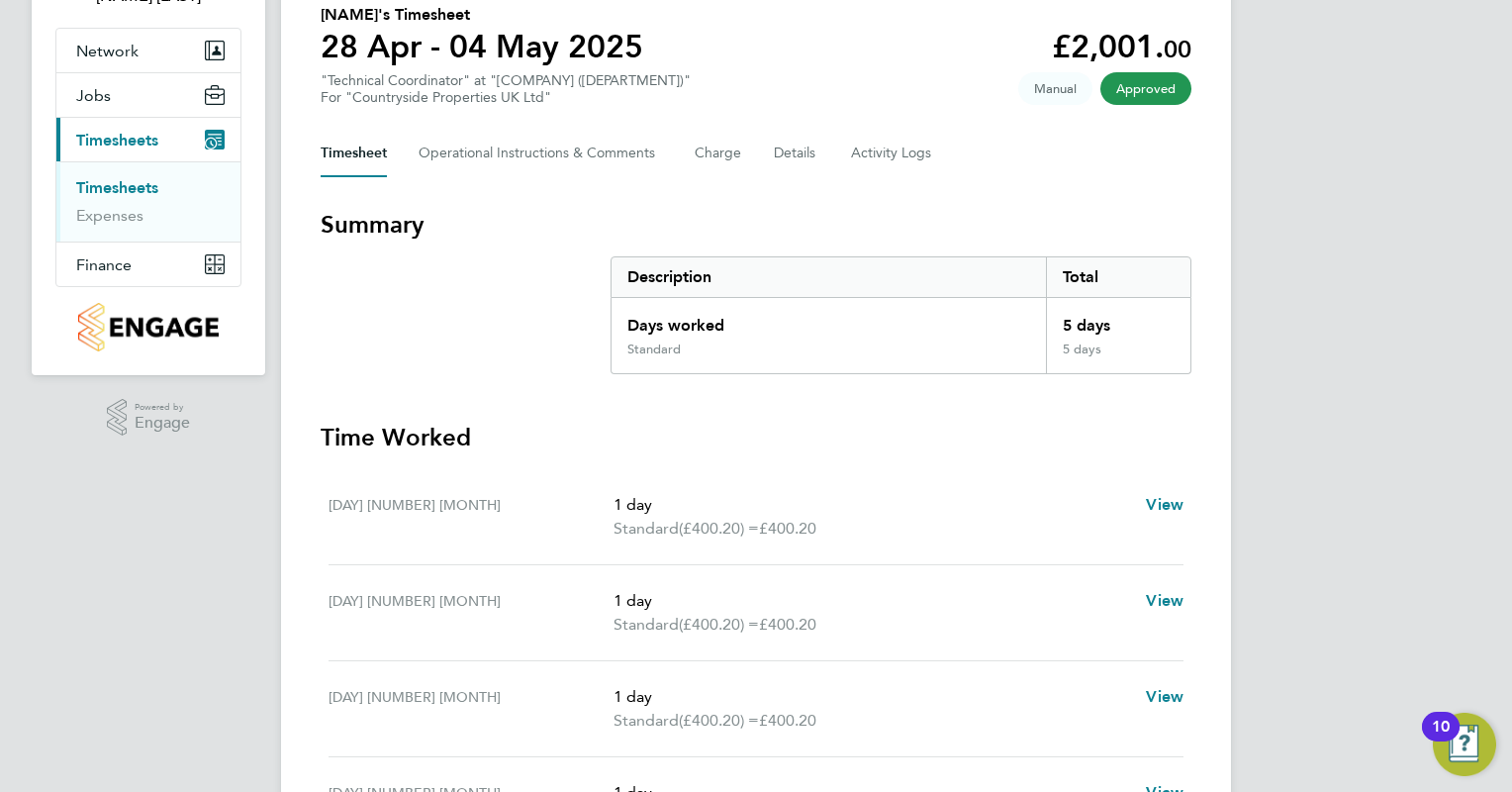 scroll, scrollTop: 0, scrollLeft: 0, axis: both 